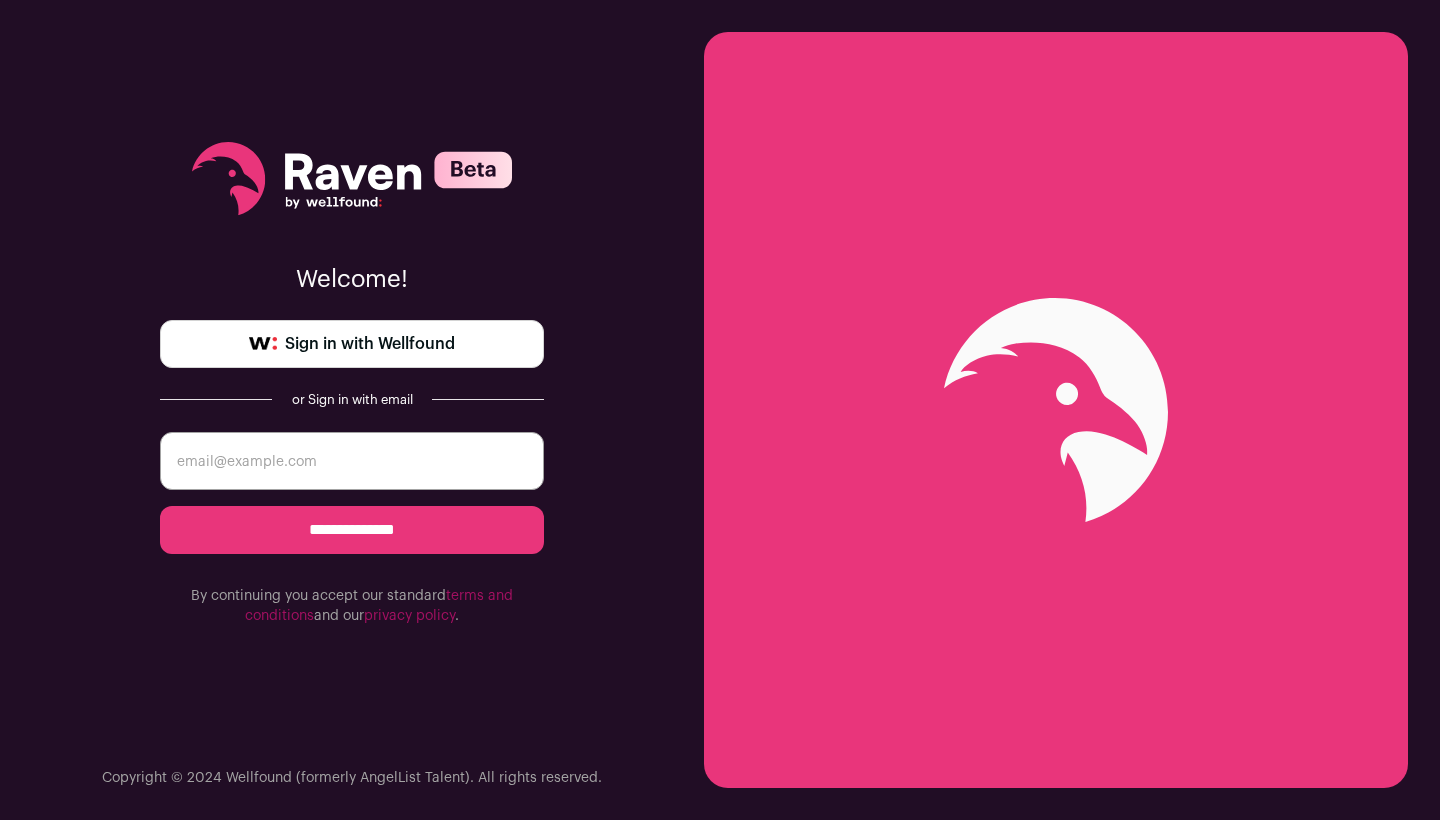 scroll, scrollTop: 0, scrollLeft: 0, axis: both 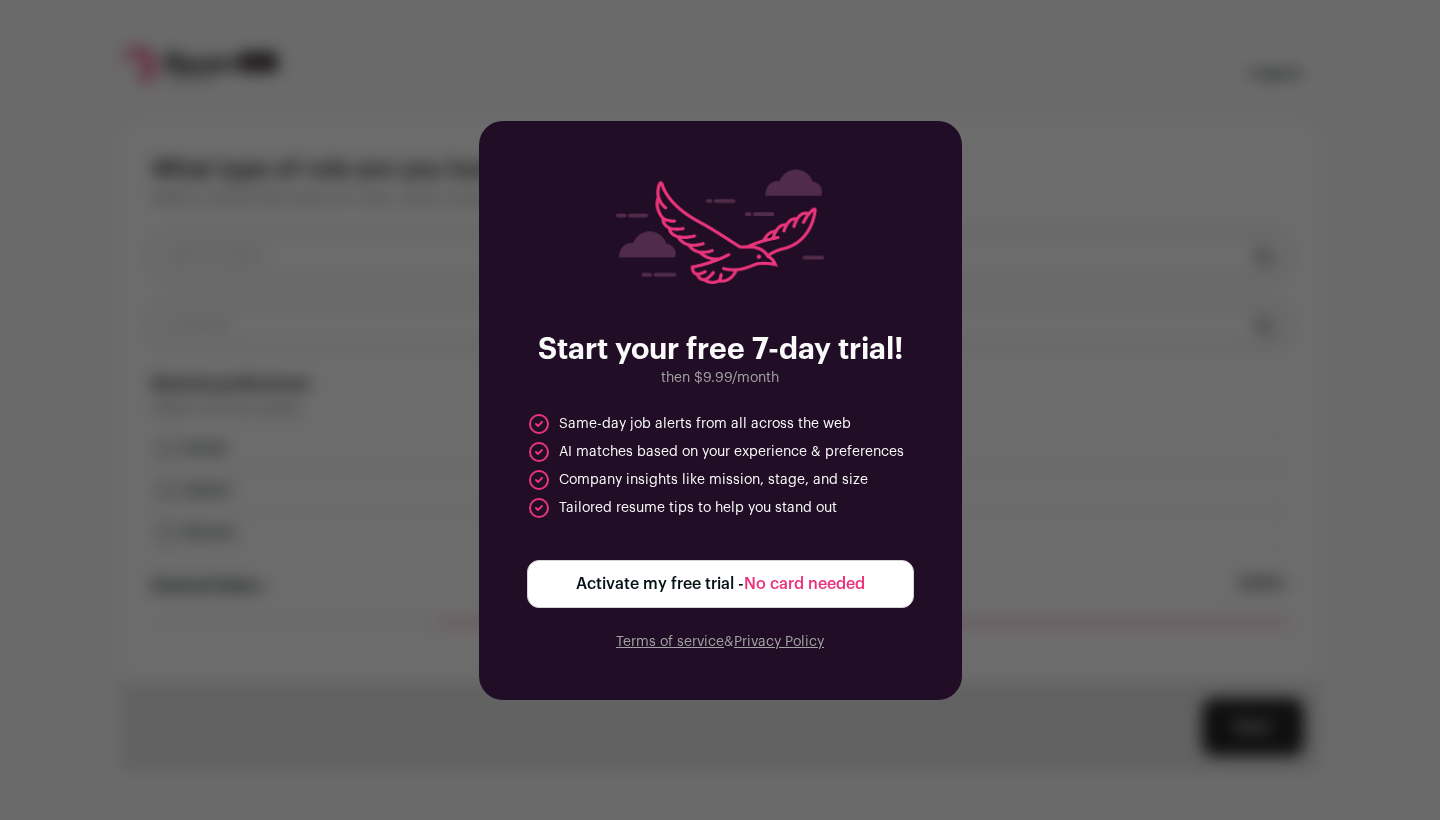 click on "Activate my free trial -
No card needed" at bounding box center (720, 584) 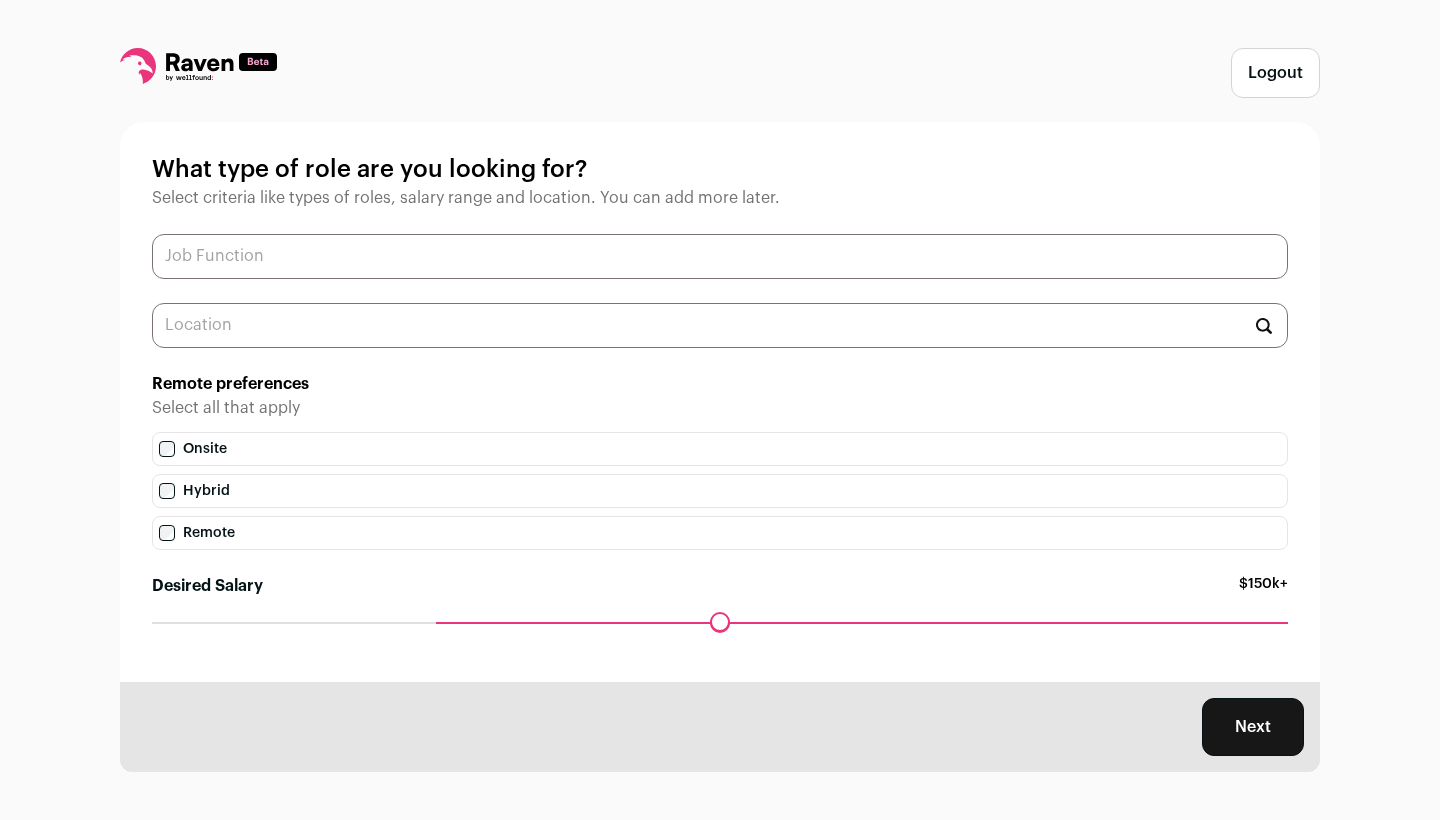 click at bounding box center [720, 256] 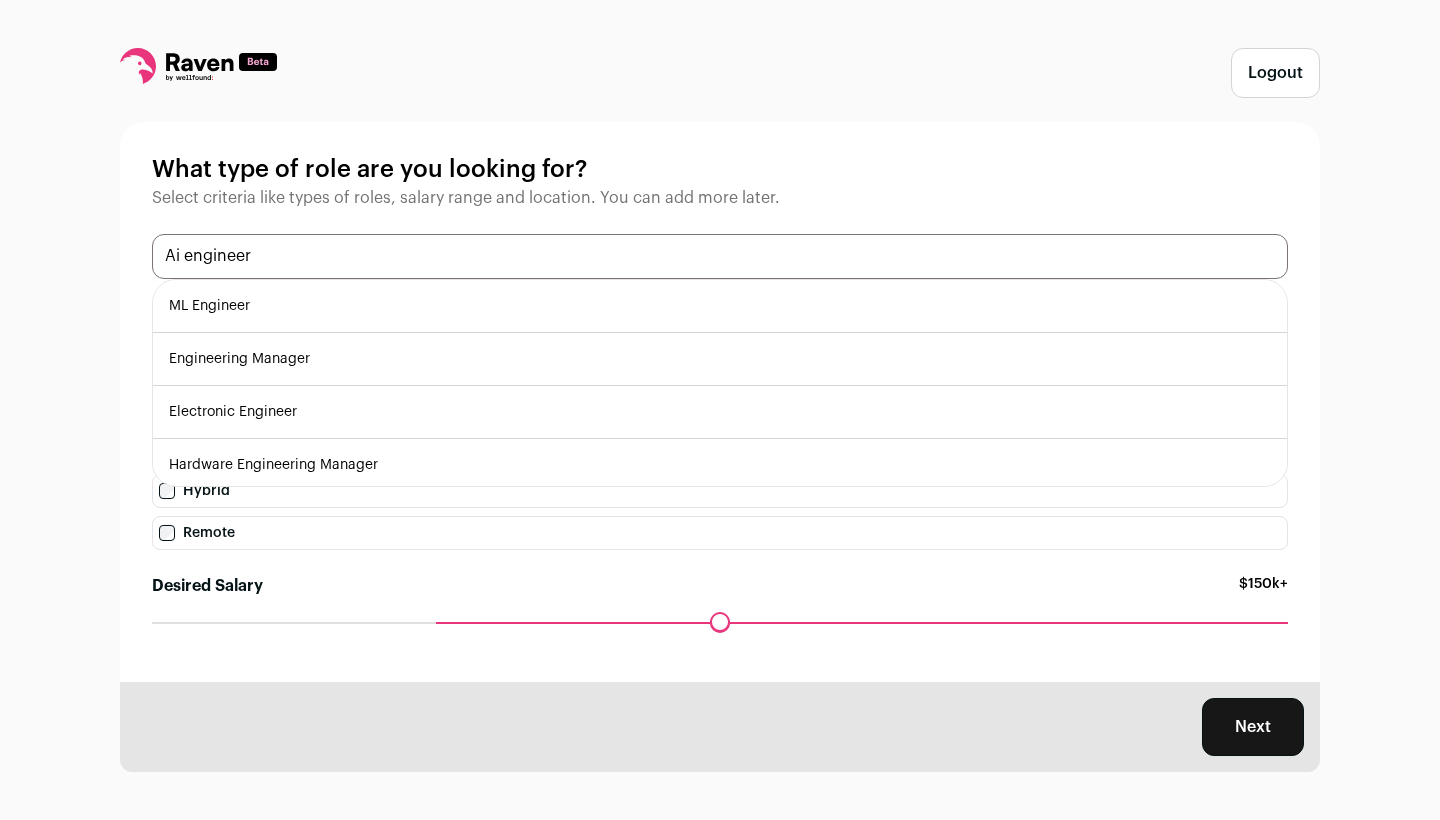 type on "Ai engineer" 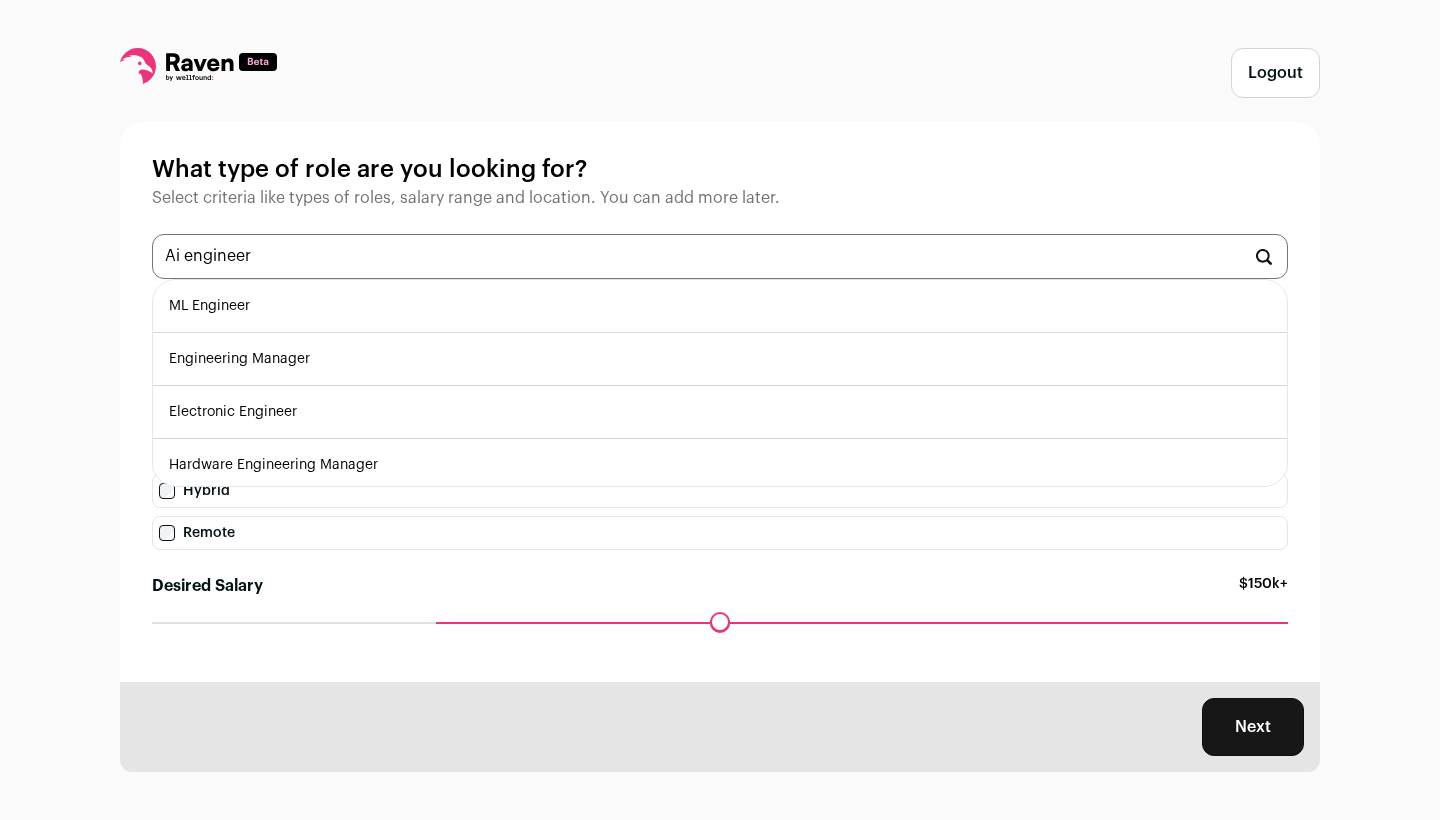 click on "Logout
What type of role are you looking for?
Select criteria like types of roles, salary range and location. You can add more later.
Ai engineer
ML Engineer
Engineering Manager
Electronic Engineer
Hardware Engineering Manager
Backend Engineer
Data Engineer
IT Engineer
Manufacturing Engineer
QA Engineer
Compiler Engineer
Image Processing Engineer
IoT Engineer
Linux Engineer
Mobile Engineer
NoCode Engineer" at bounding box center [720, 410] 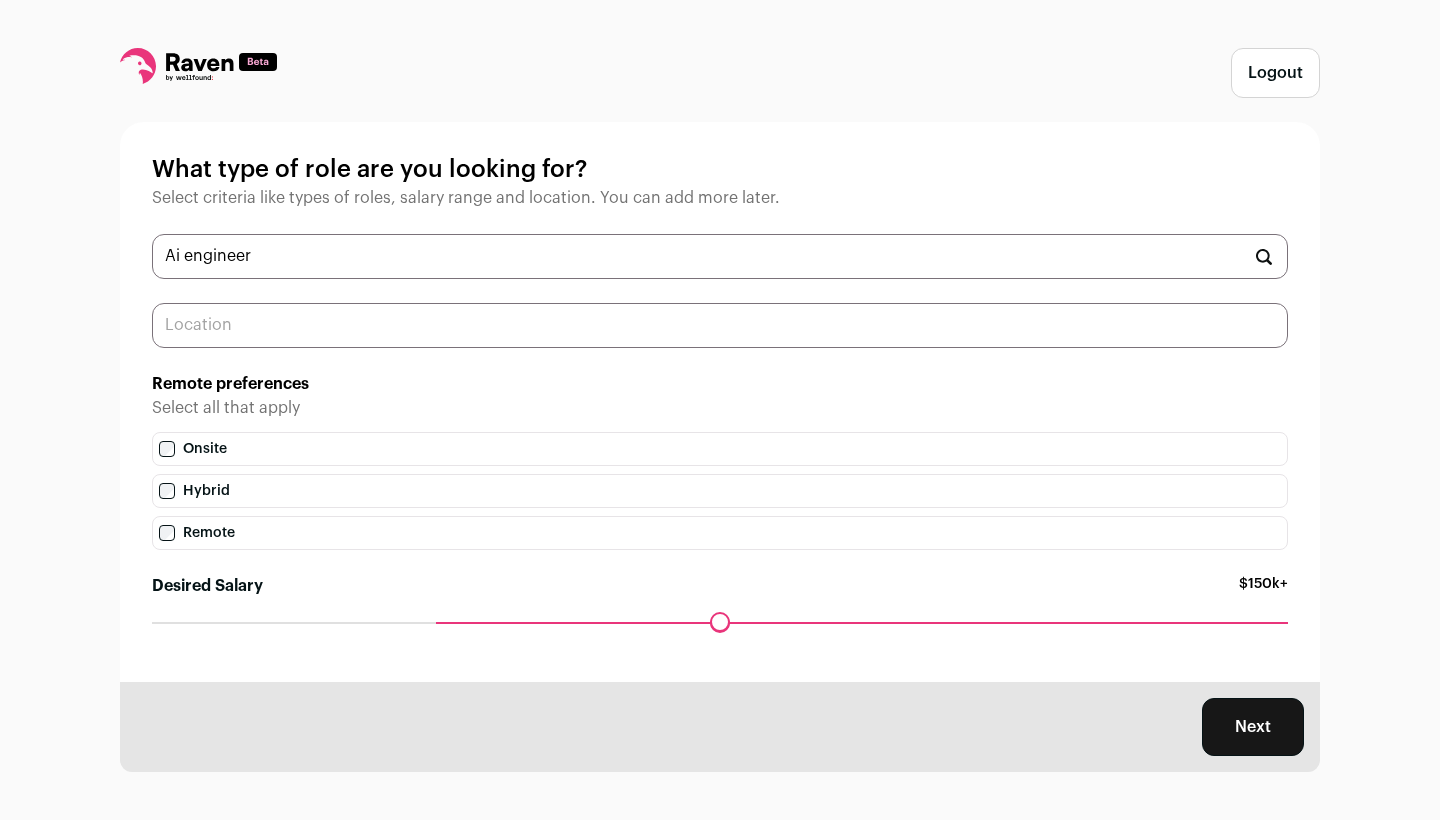 click at bounding box center [720, 325] 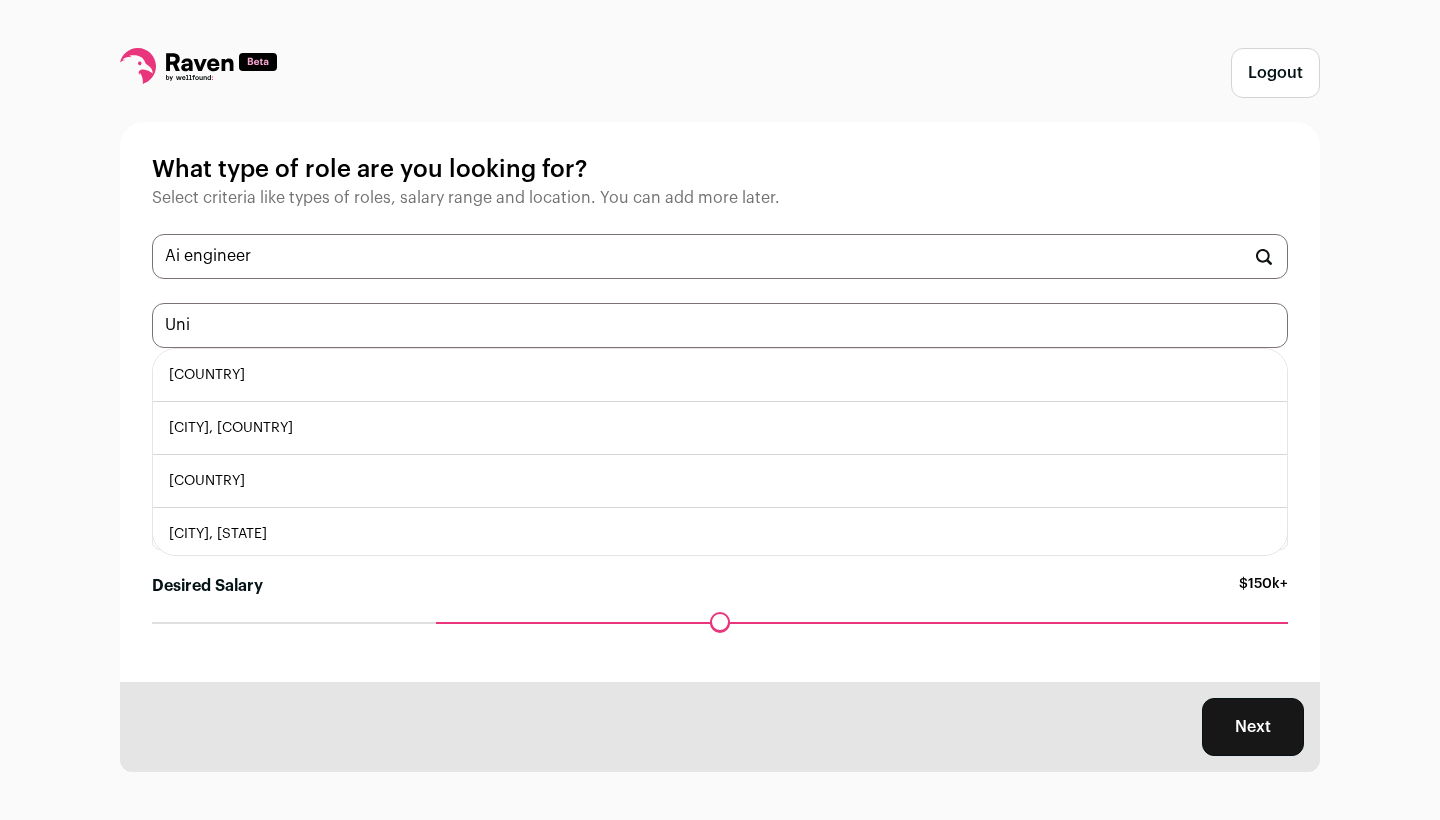 type on "Uni" 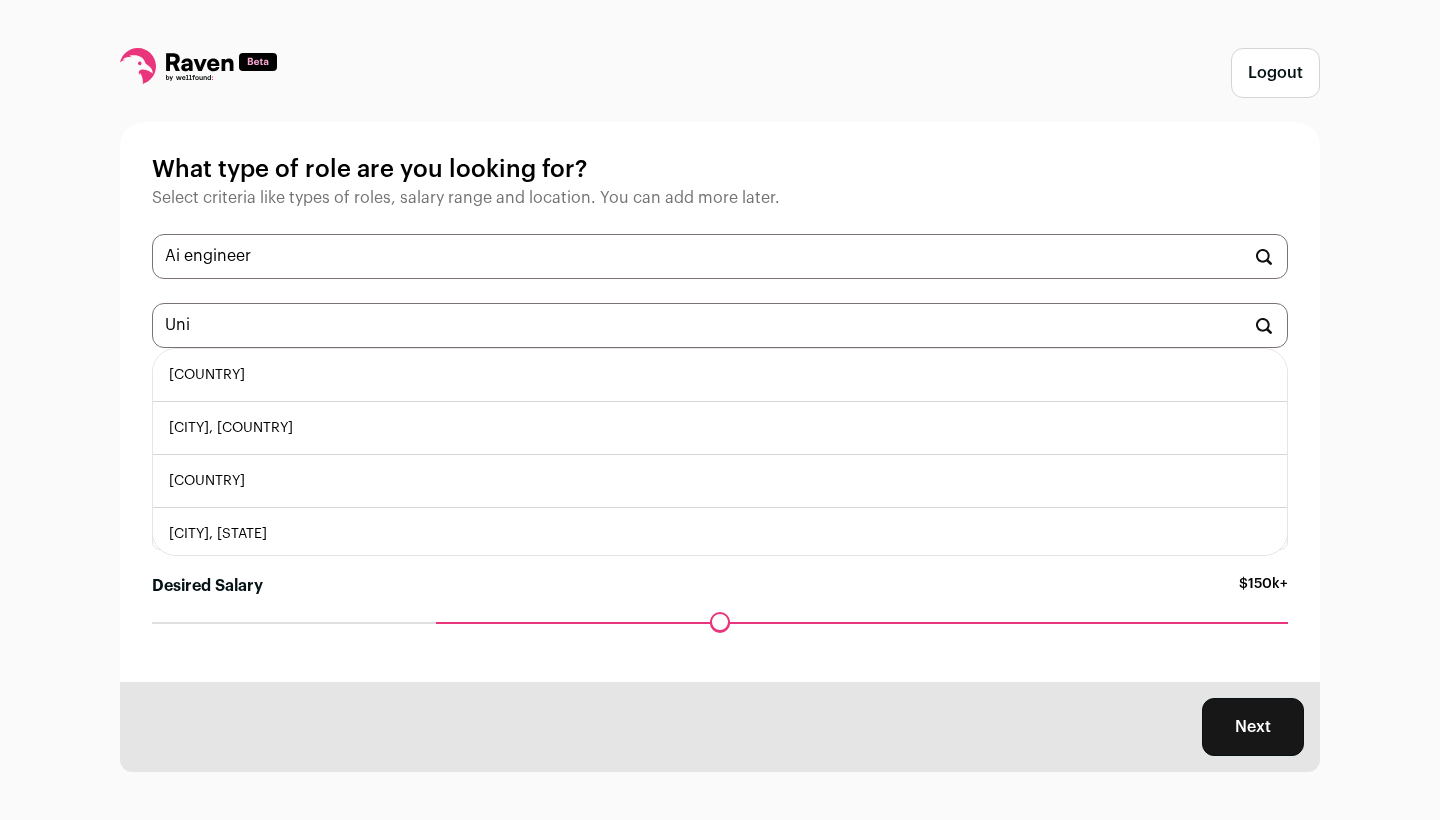 click on "[COUNTRY]" at bounding box center [720, 375] 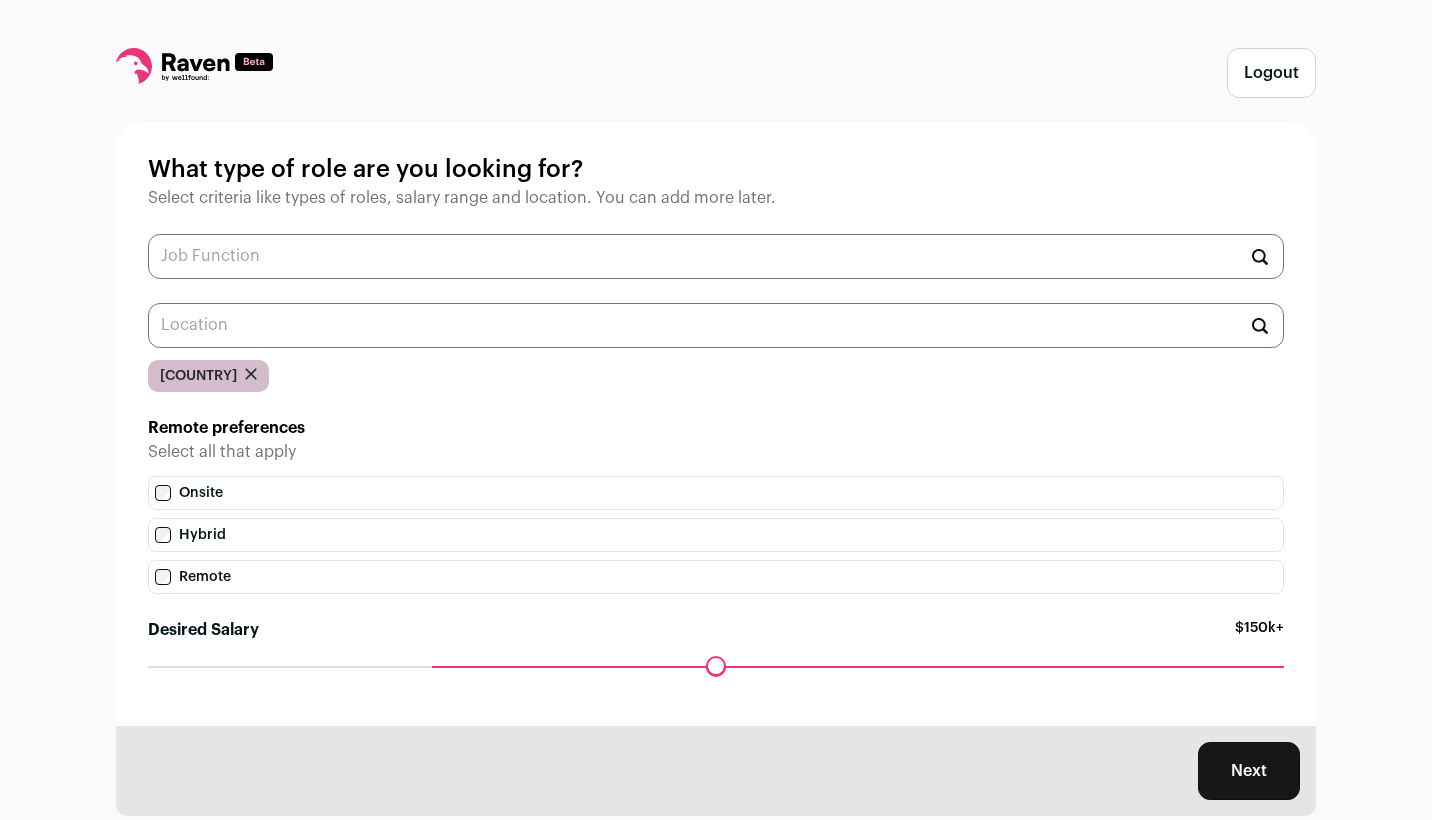 click on "Onsite" at bounding box center [716, 493] 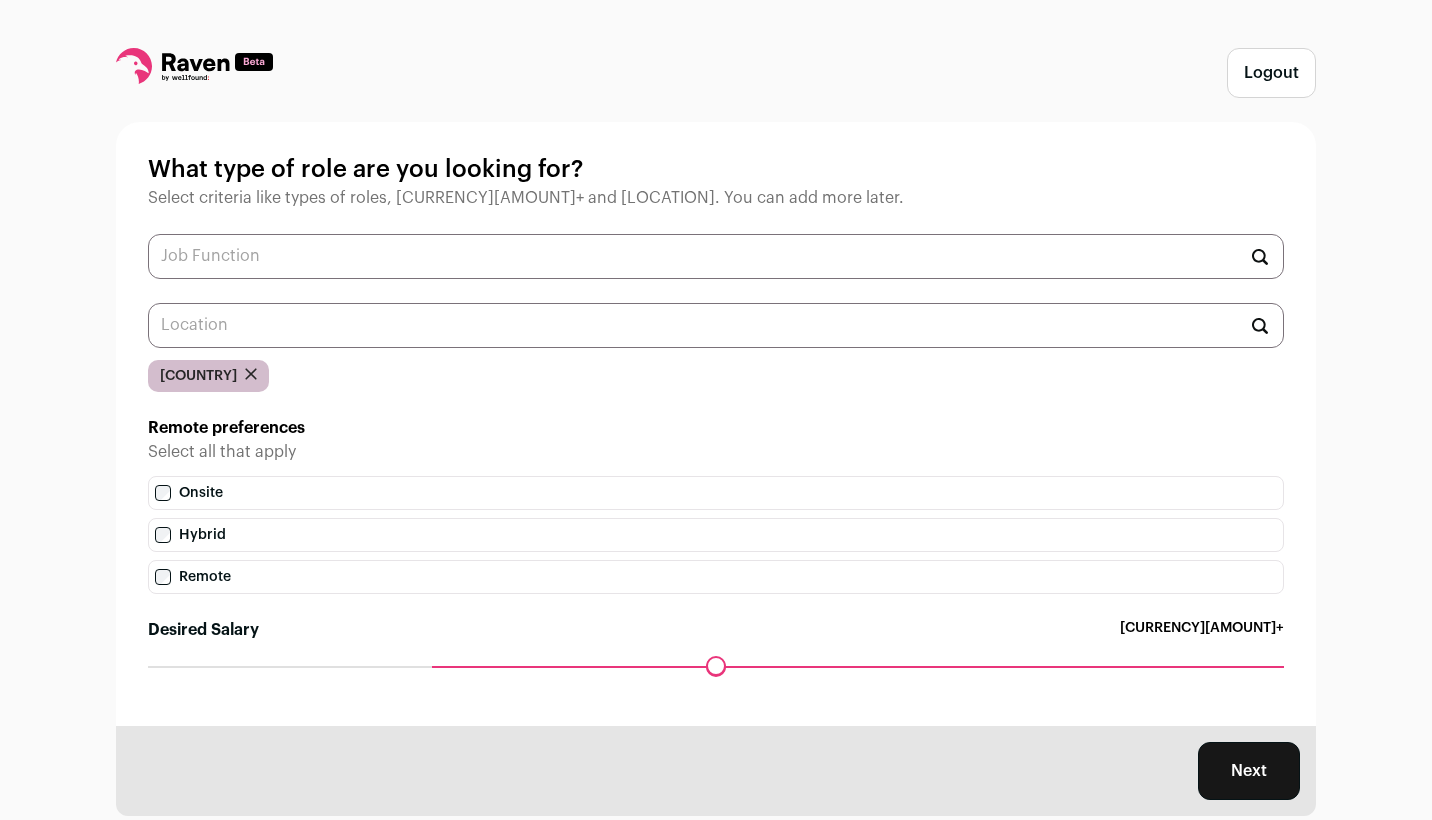 scroll, scrollTop: 0, scrollLeft: 0, axis: both 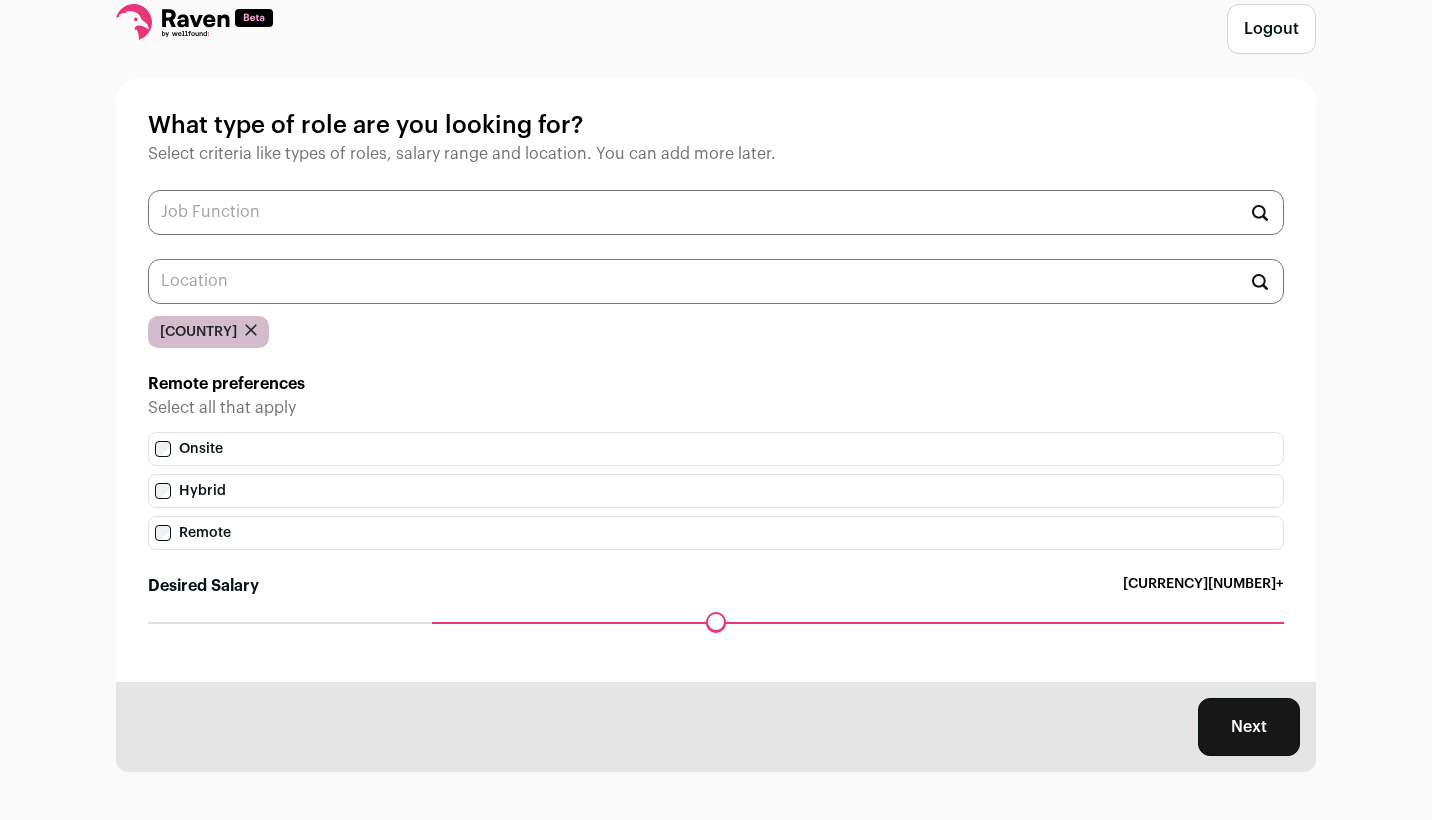 click on "Hybrid" at bounding box center [716, 491] 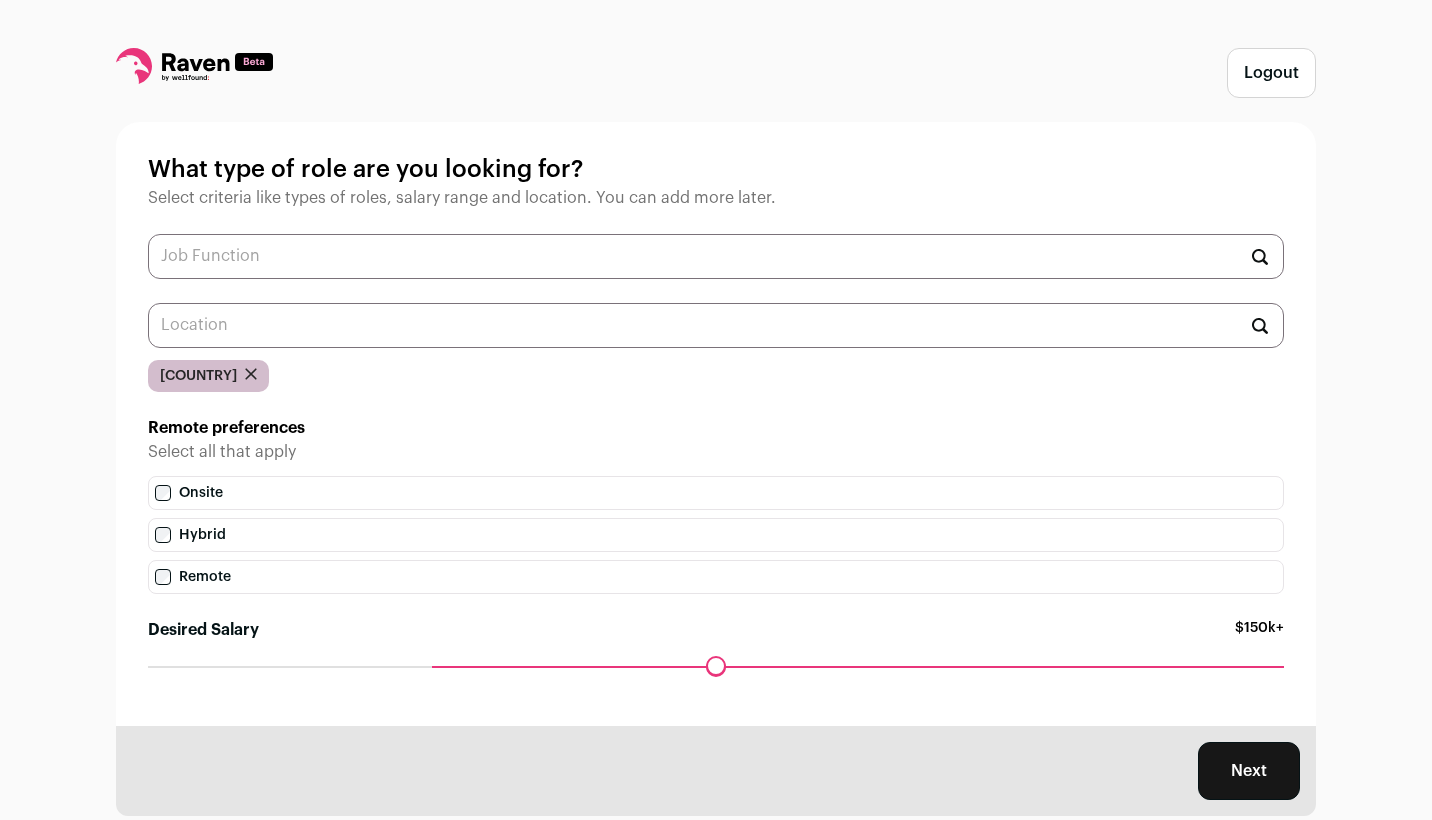 scroll, scrollTop: 0, scrollLeft: 0, axis: both 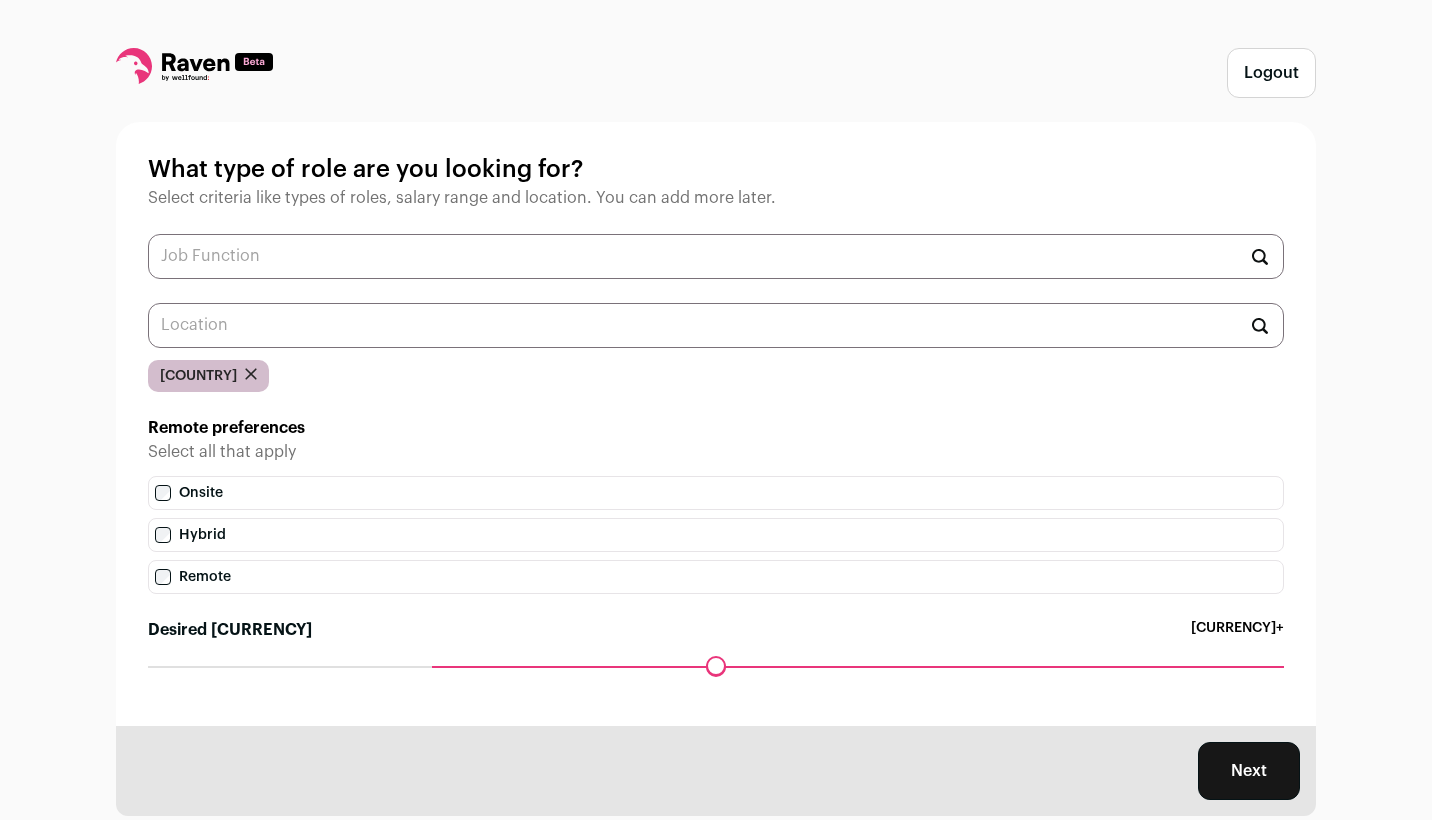 click on "Remote" at bounding box center [716, 577] 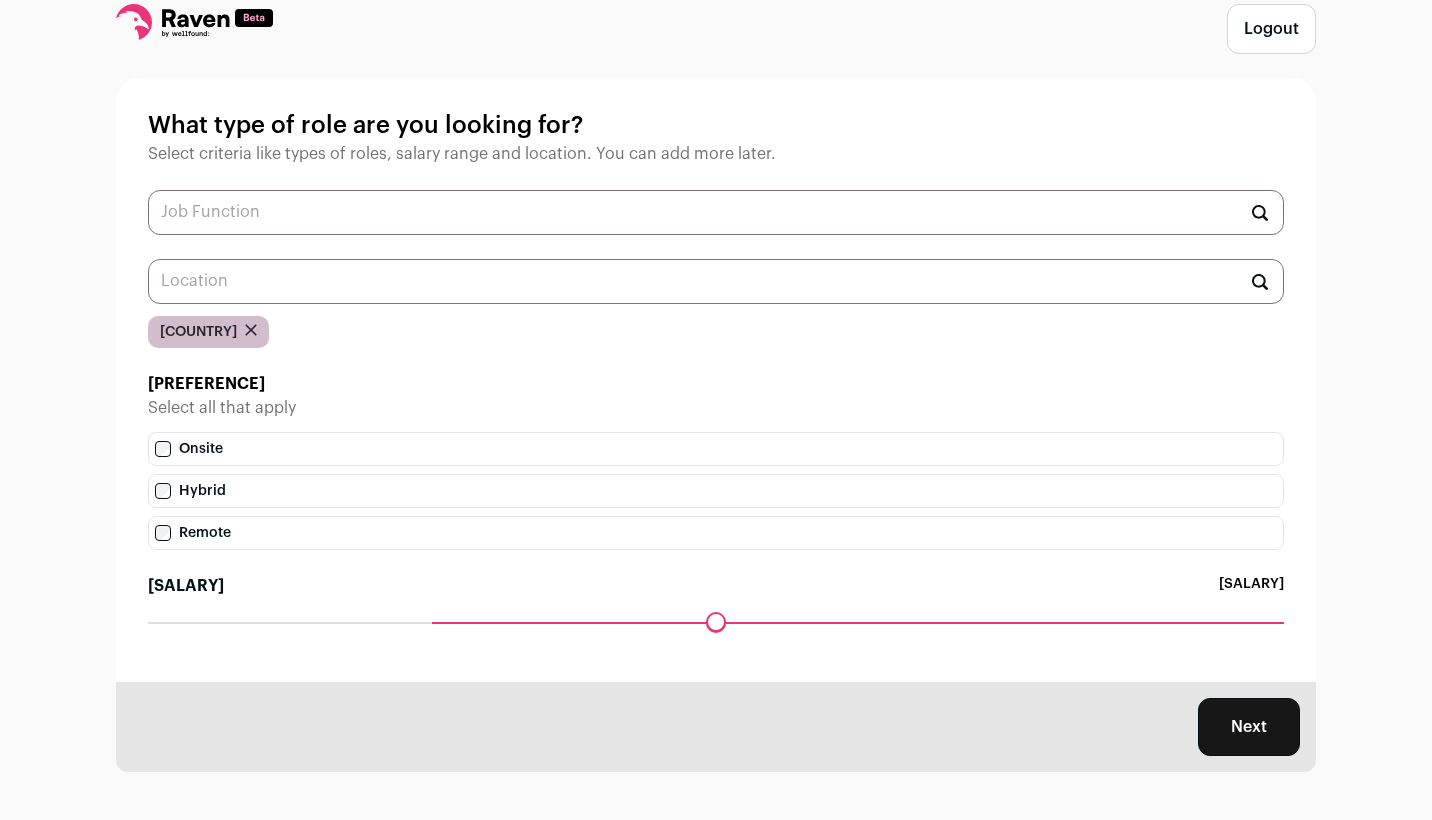 scroll, scrollTop: 44, scrollLeft: 0, axis: vertical 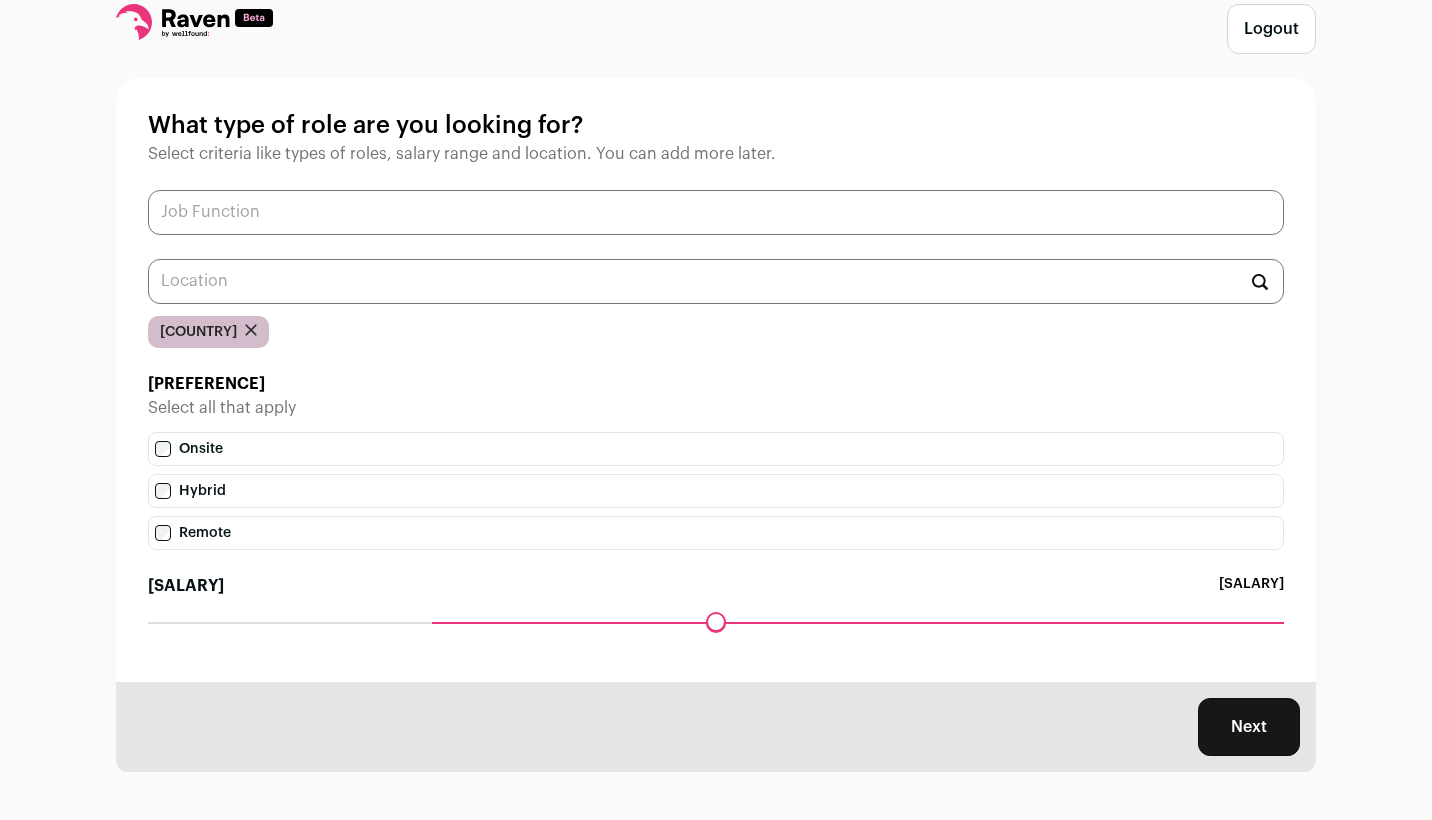 click at bounding box center (716, 212) 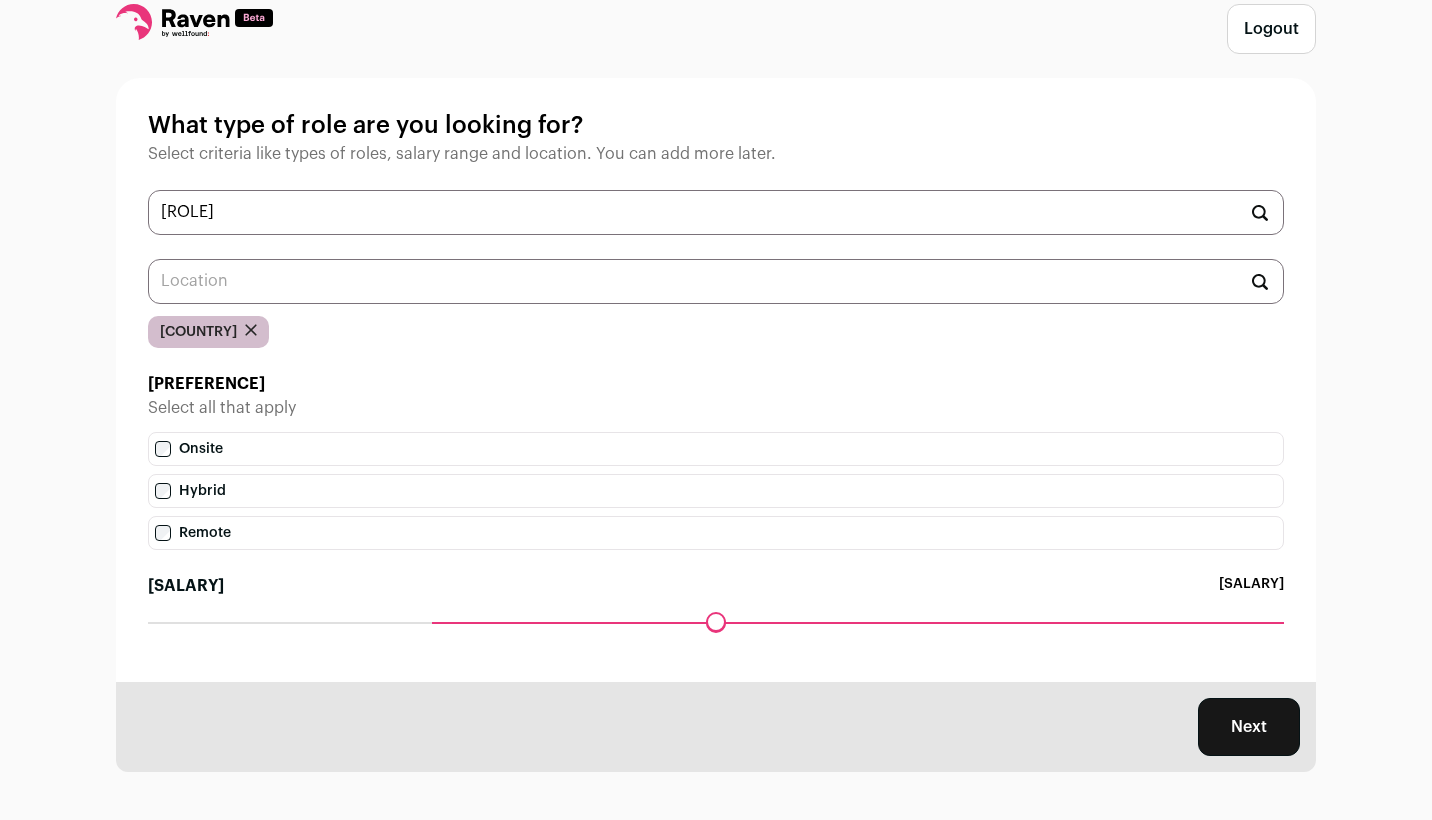 click on "Desired Salary
$150k+" at bounding box center (716, 598) 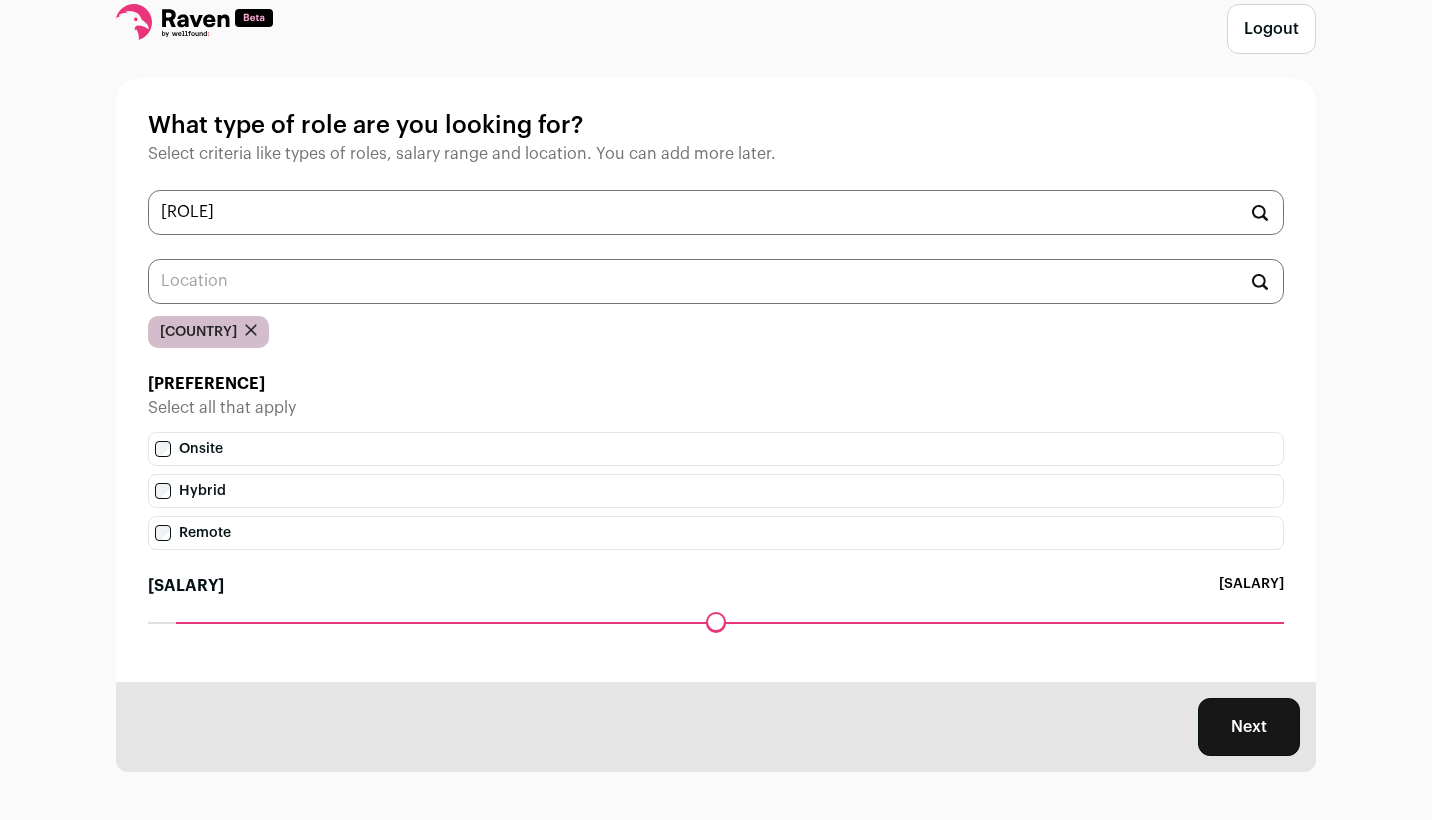 drag, startPoint x: 440, startPoint y: 624, endPoint x: 180, endPoint y: 653, distance: 261.6123 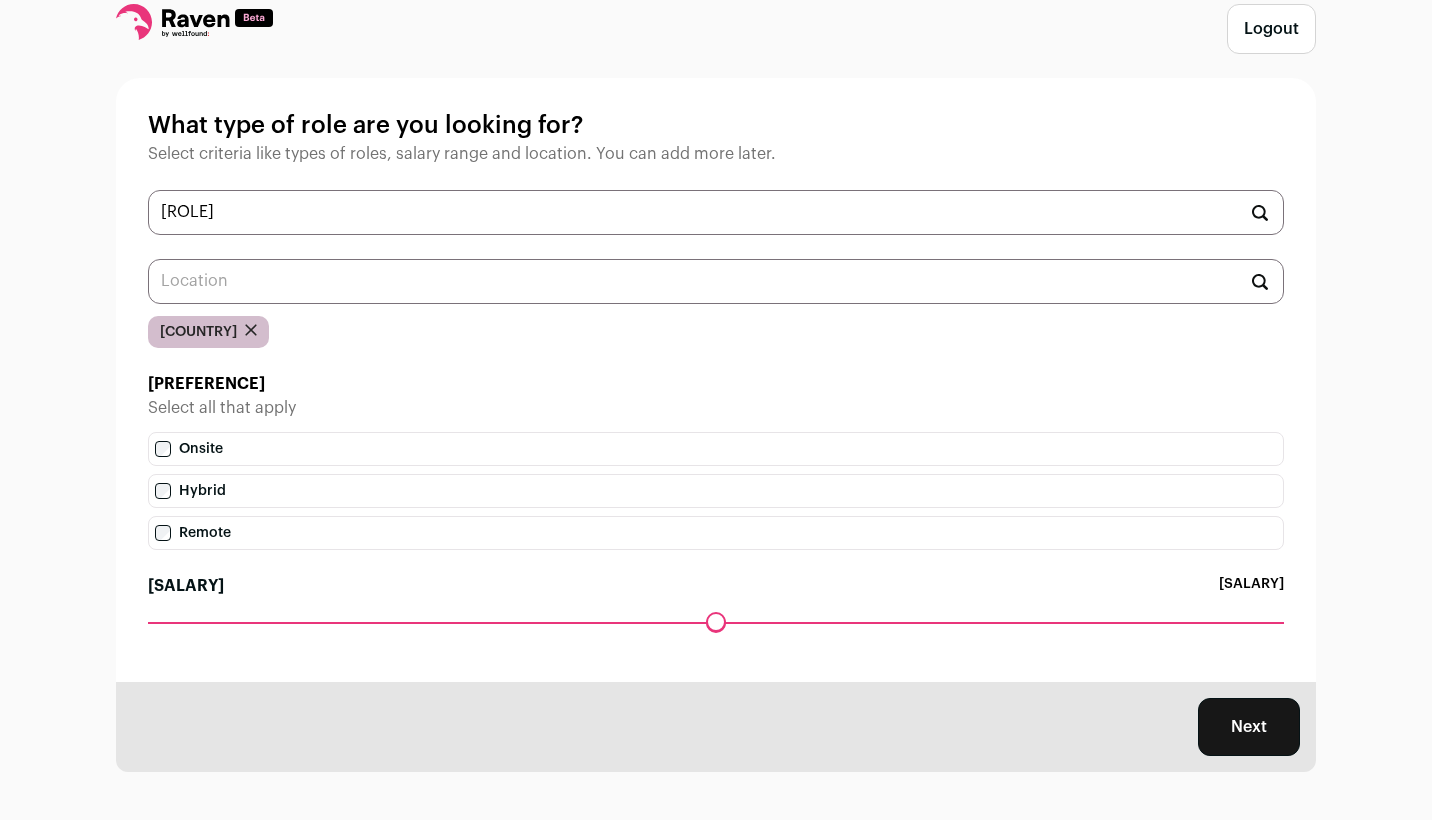 drag, startPoint x: 191, startPoint y: 617, endPoint x: 117, endPoint y: 620, distance: 74.06078 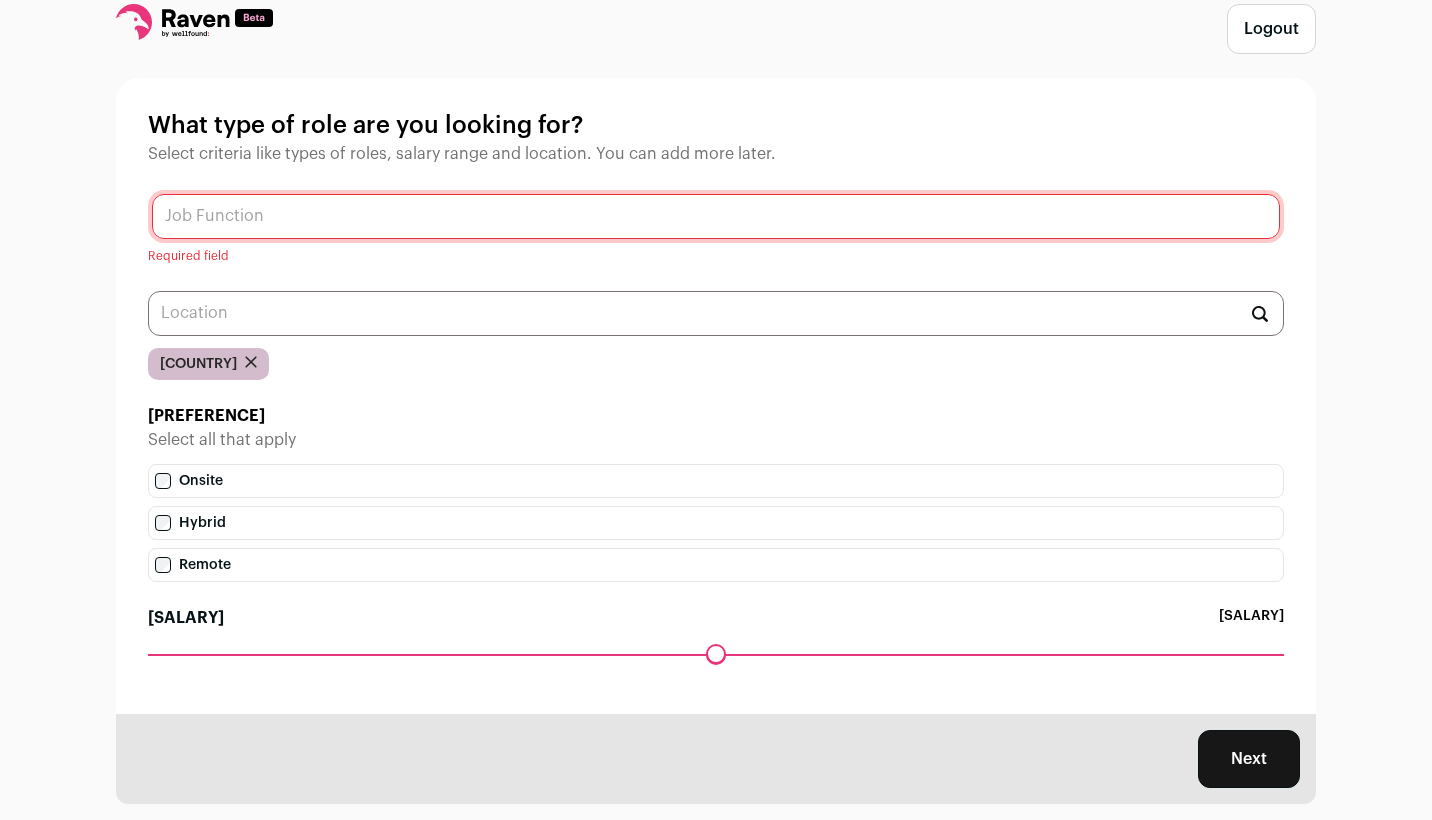 click at bounding box center (716, 216) 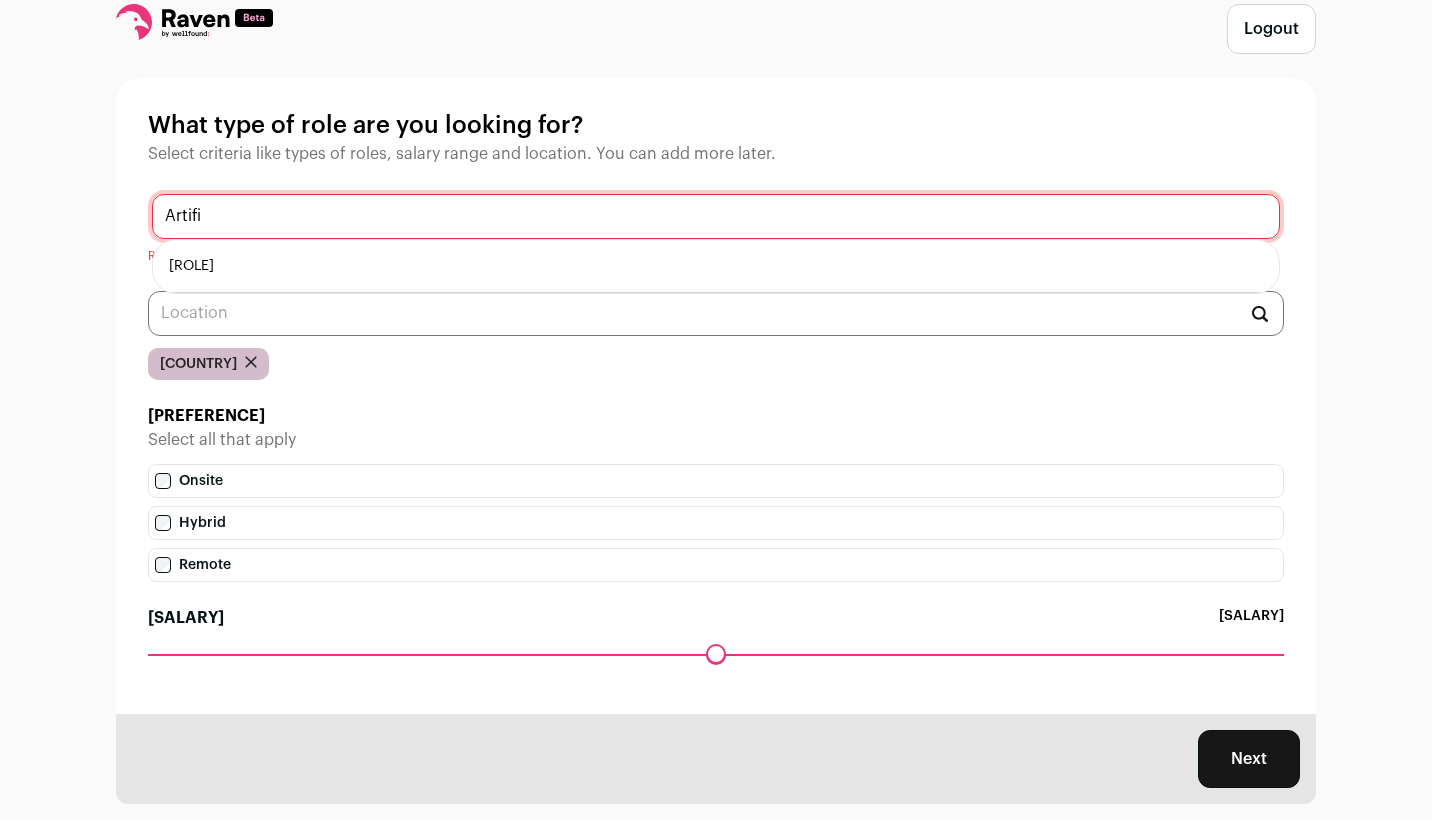 type on "Artificial" 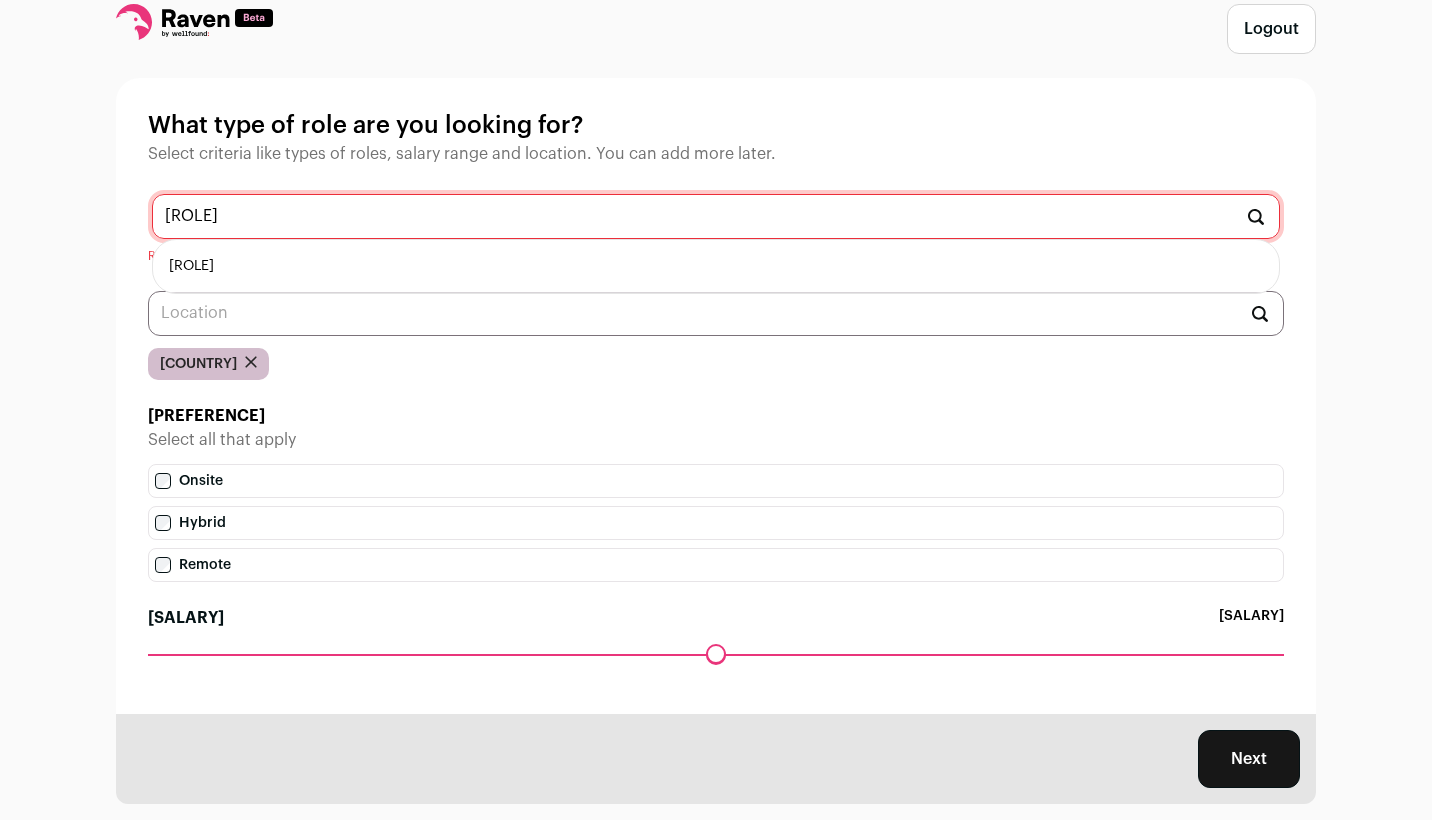 drag, startPoint x: 393, startPoint y: 277, endPoint x: 353, endPoint y: 276, distance: 40.012497 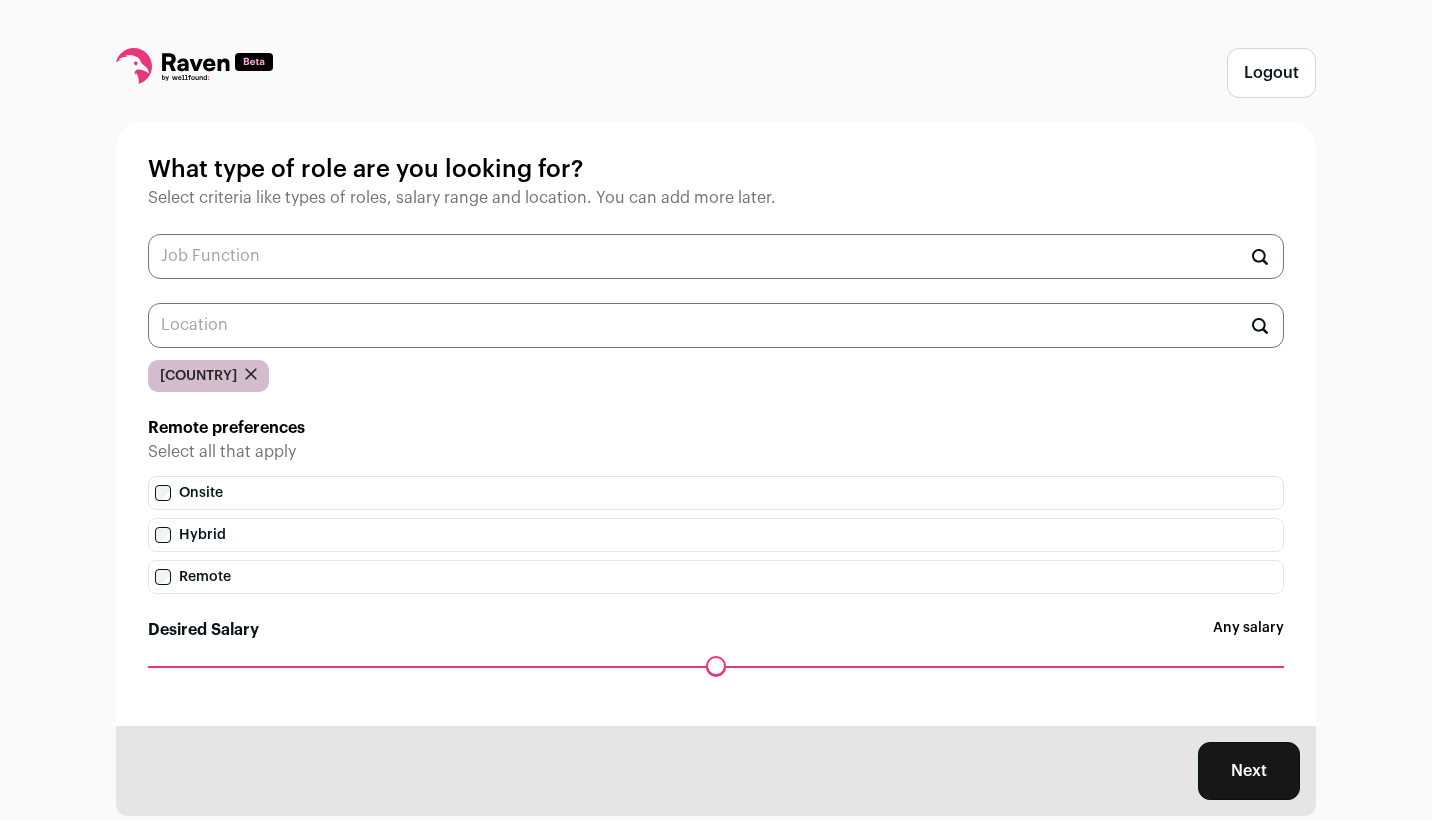 scroll, scrollTop: 0, scrollLeft: 0, axis: both 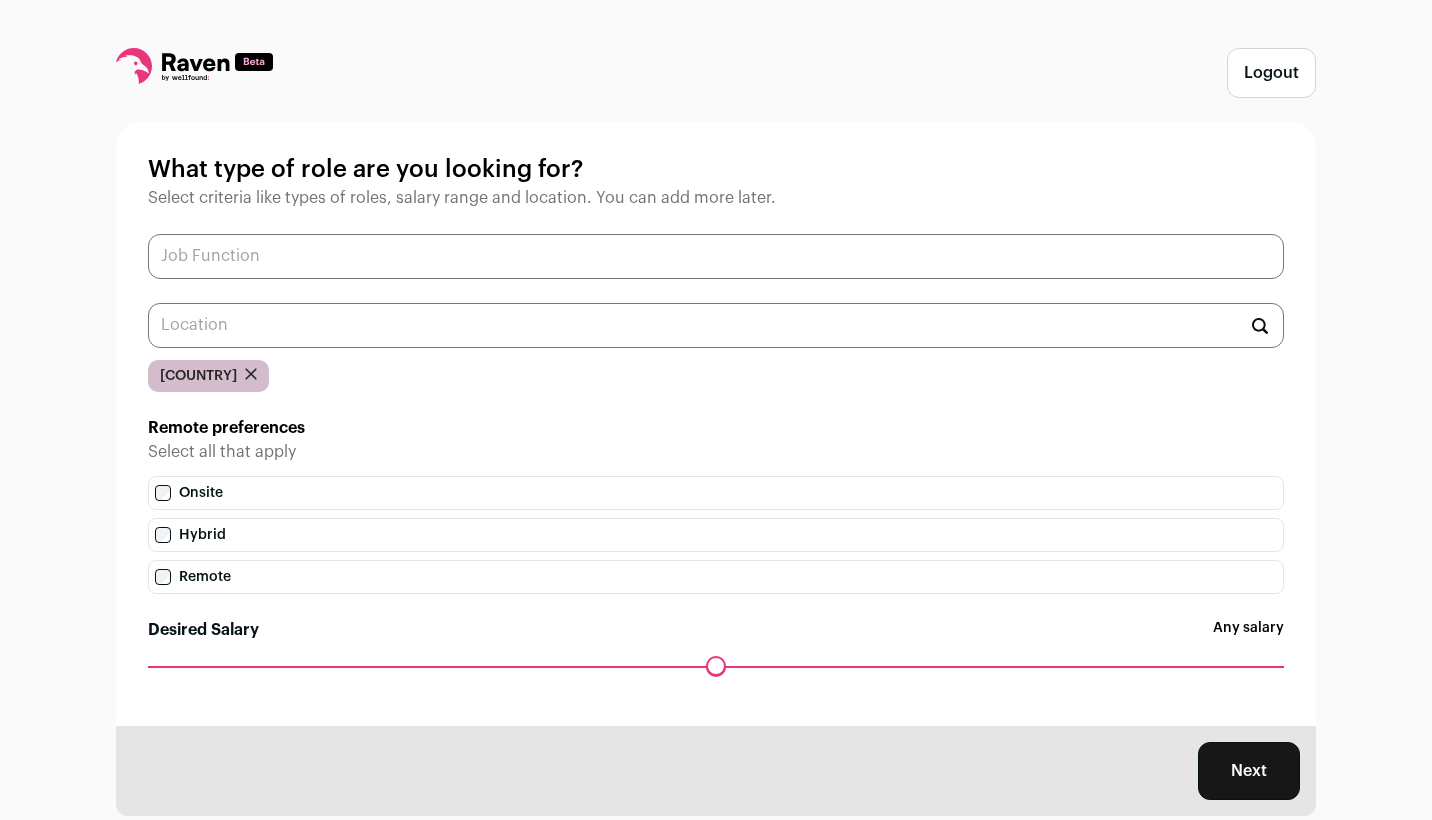 click at bounding box center (716, 256) 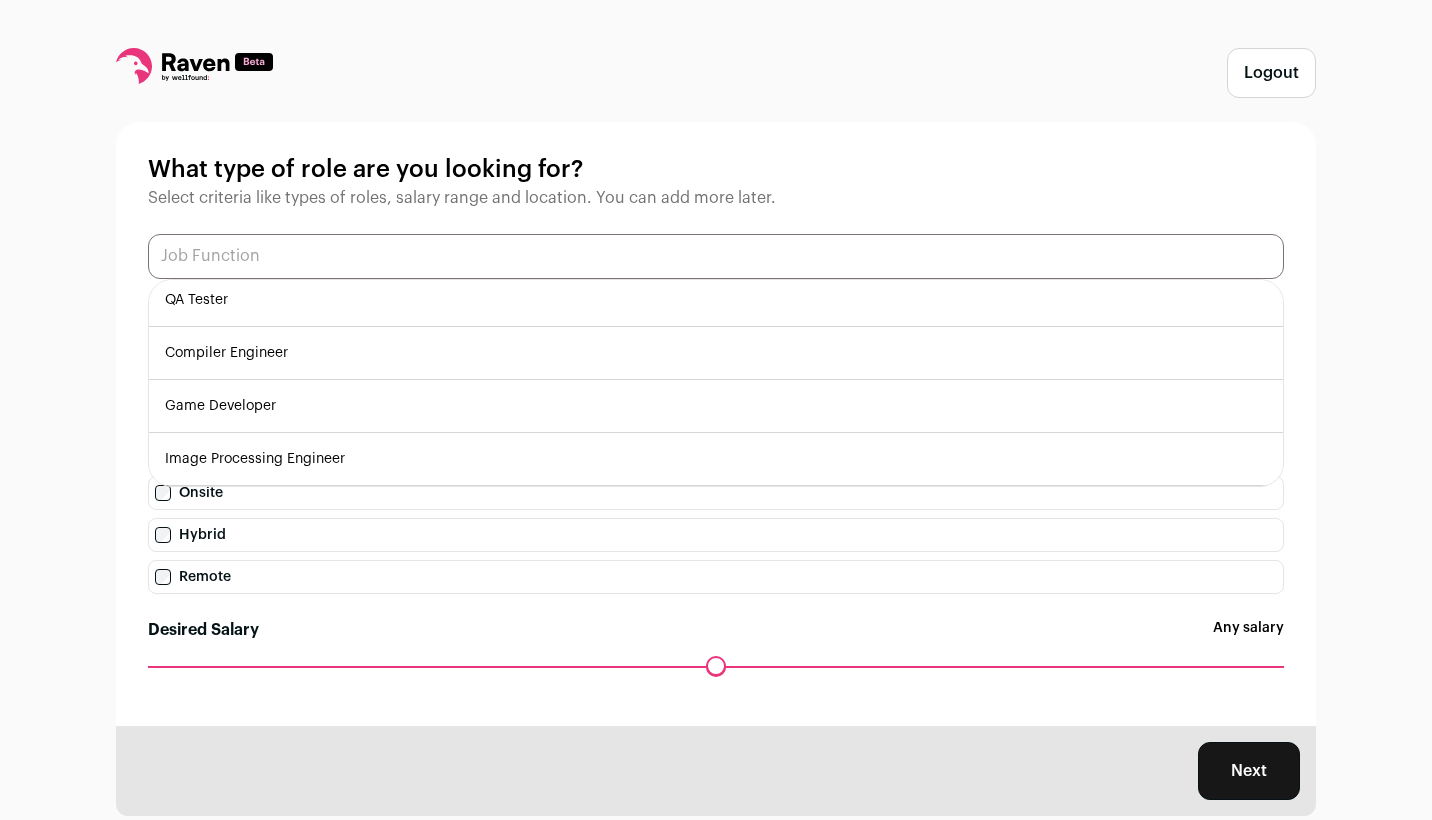 scroll, scrollTop: 589, scrollLeft: 0, axis: vertical 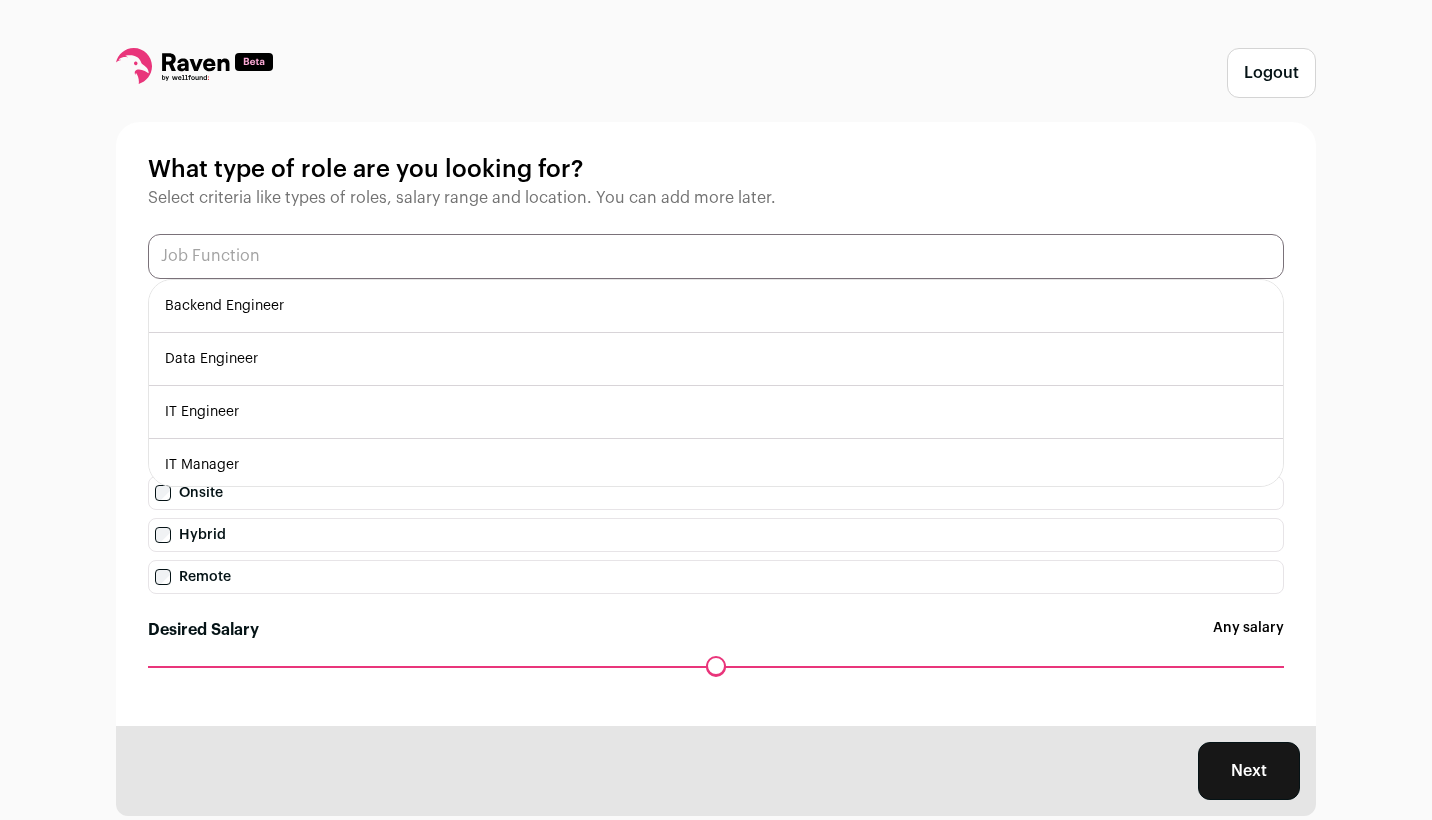 click at bounding box center [716, 256] 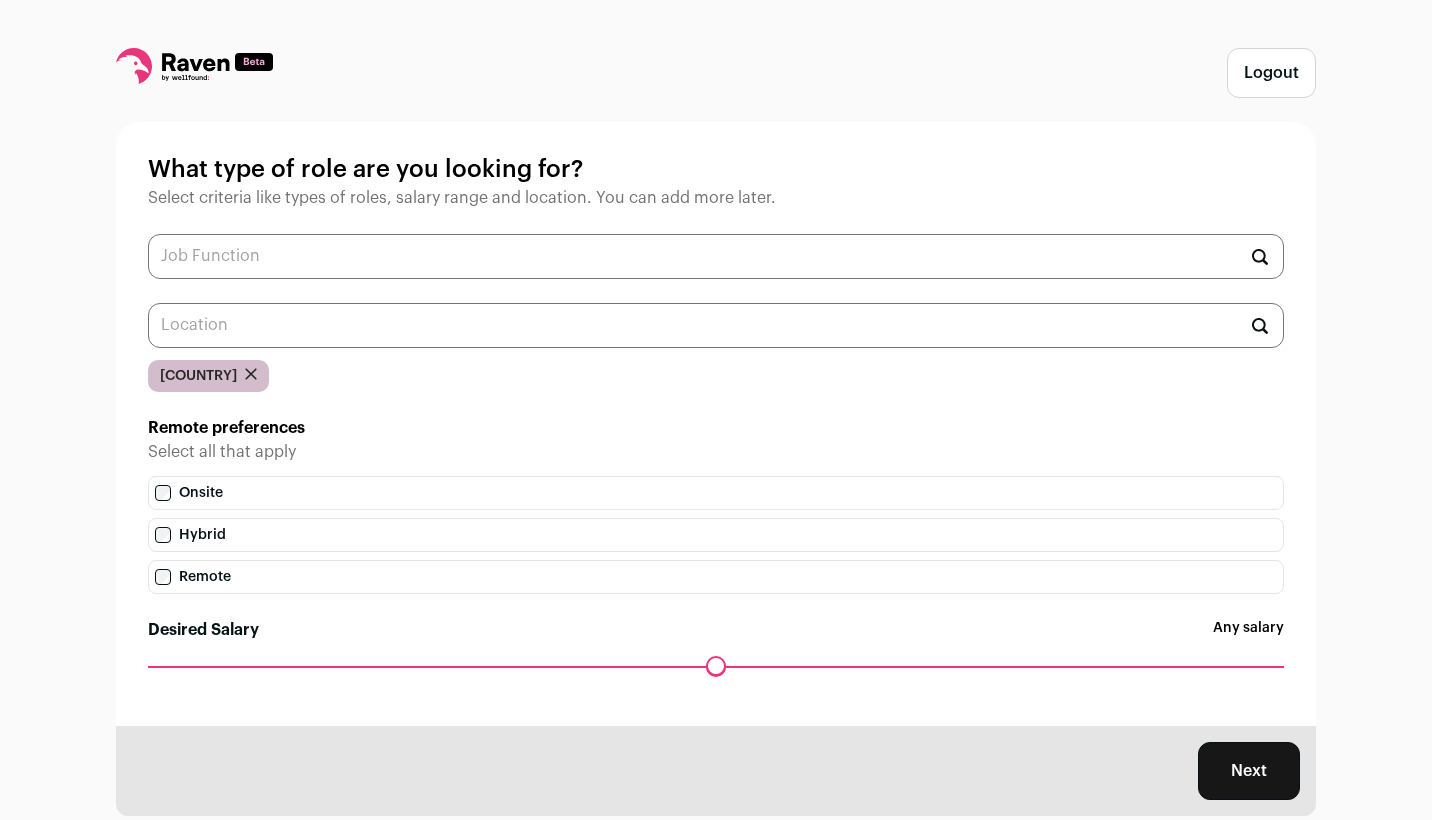 click on "Logout
What type of role are you looking for?
Select criteria like types of roles, salary range and location. You can add more later.
Backend Engineer
Data Engineer
IT Engineer
IT Manager
IT Specialist
Manufacturing Engineer
Manufacturing Manager
Plant Manager
Engineering Manager
QA Analyst
QA Engineer
QA Tester
Compiler Engineer
Game Developer
Image Processing Engineer" at bounding box center [716, 432] 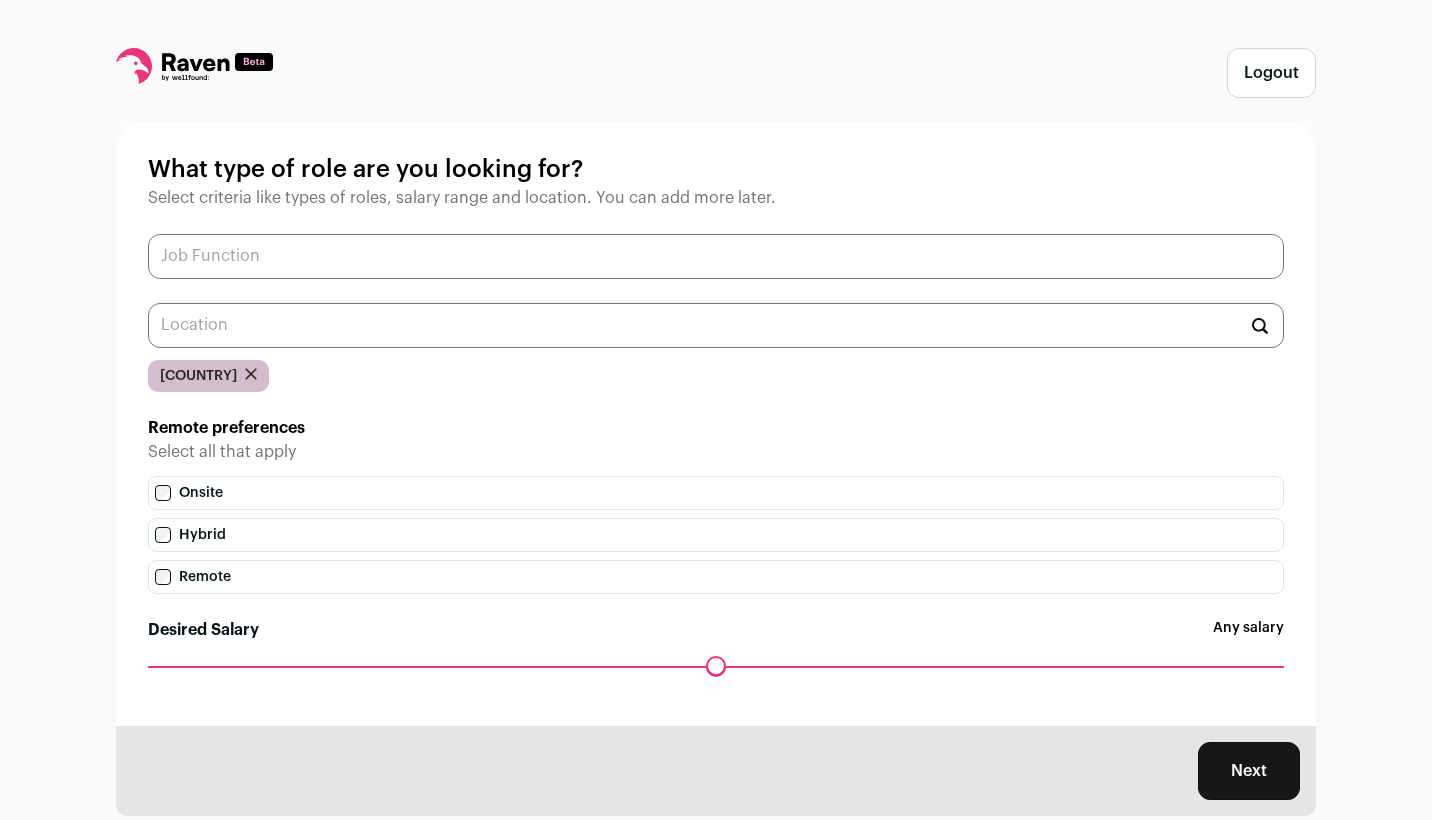 click at bounding box center [716, 256] 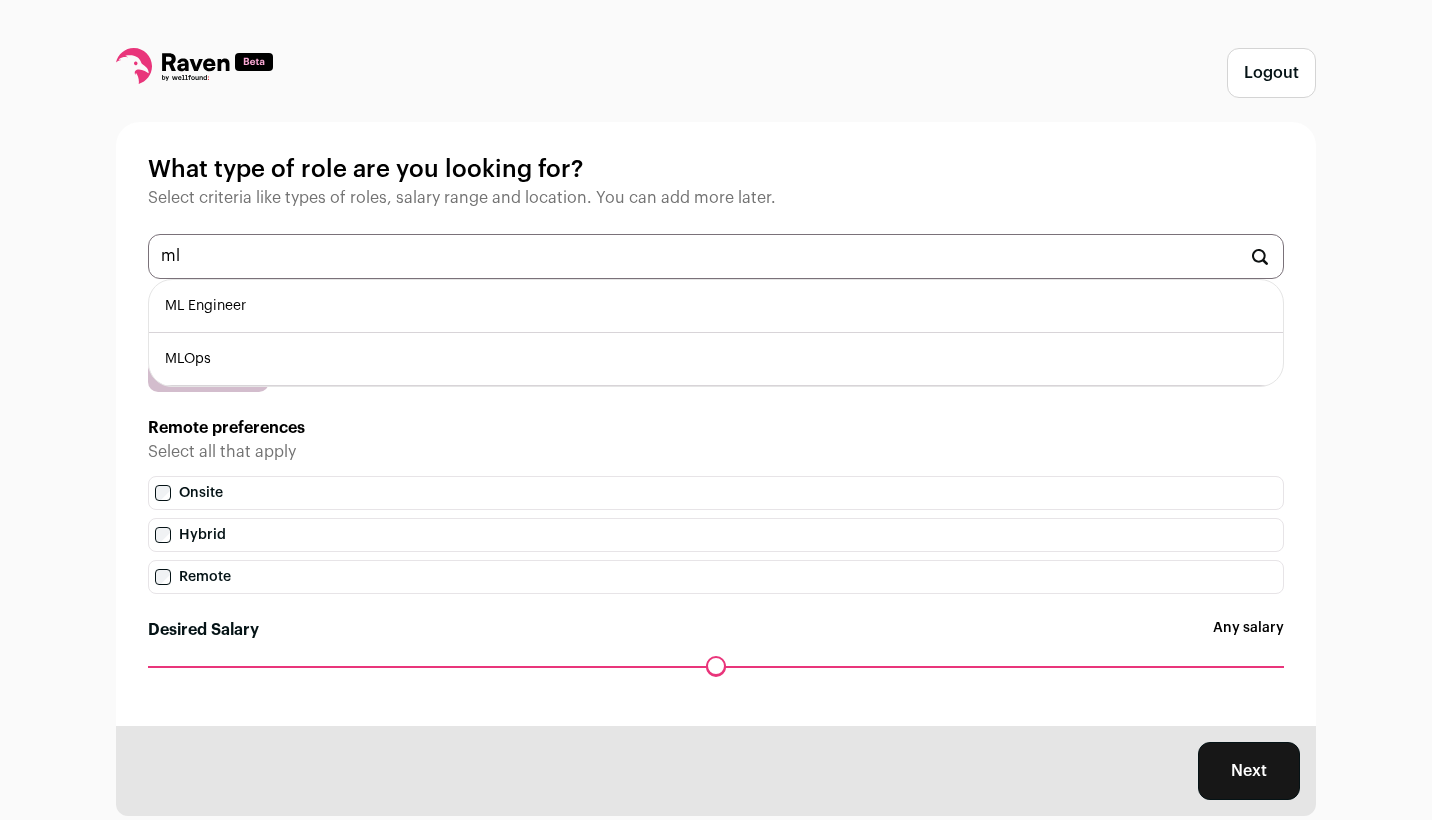 click on "ML Engineer" at bounding box center (716, 306) 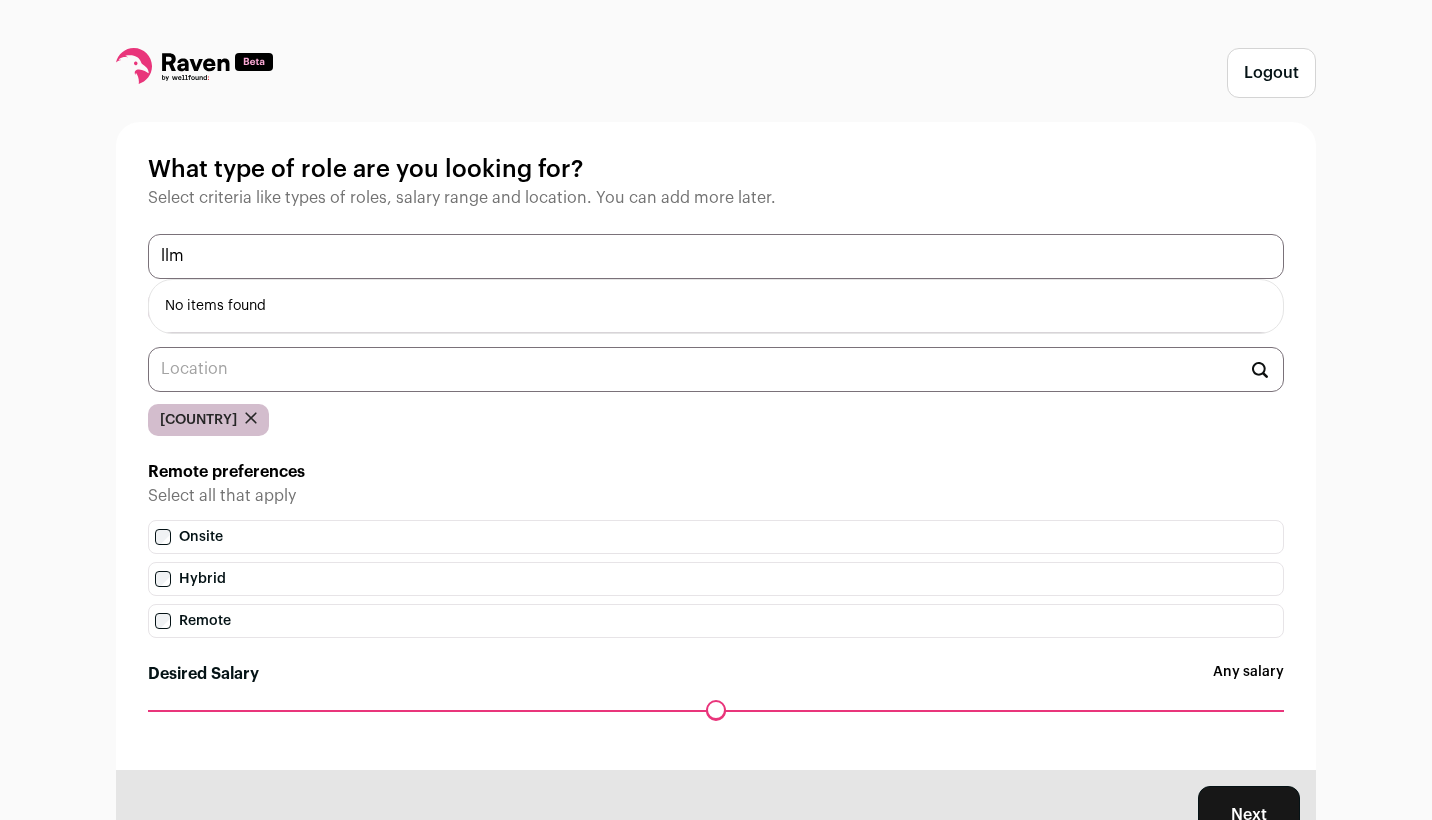 type on "llm" 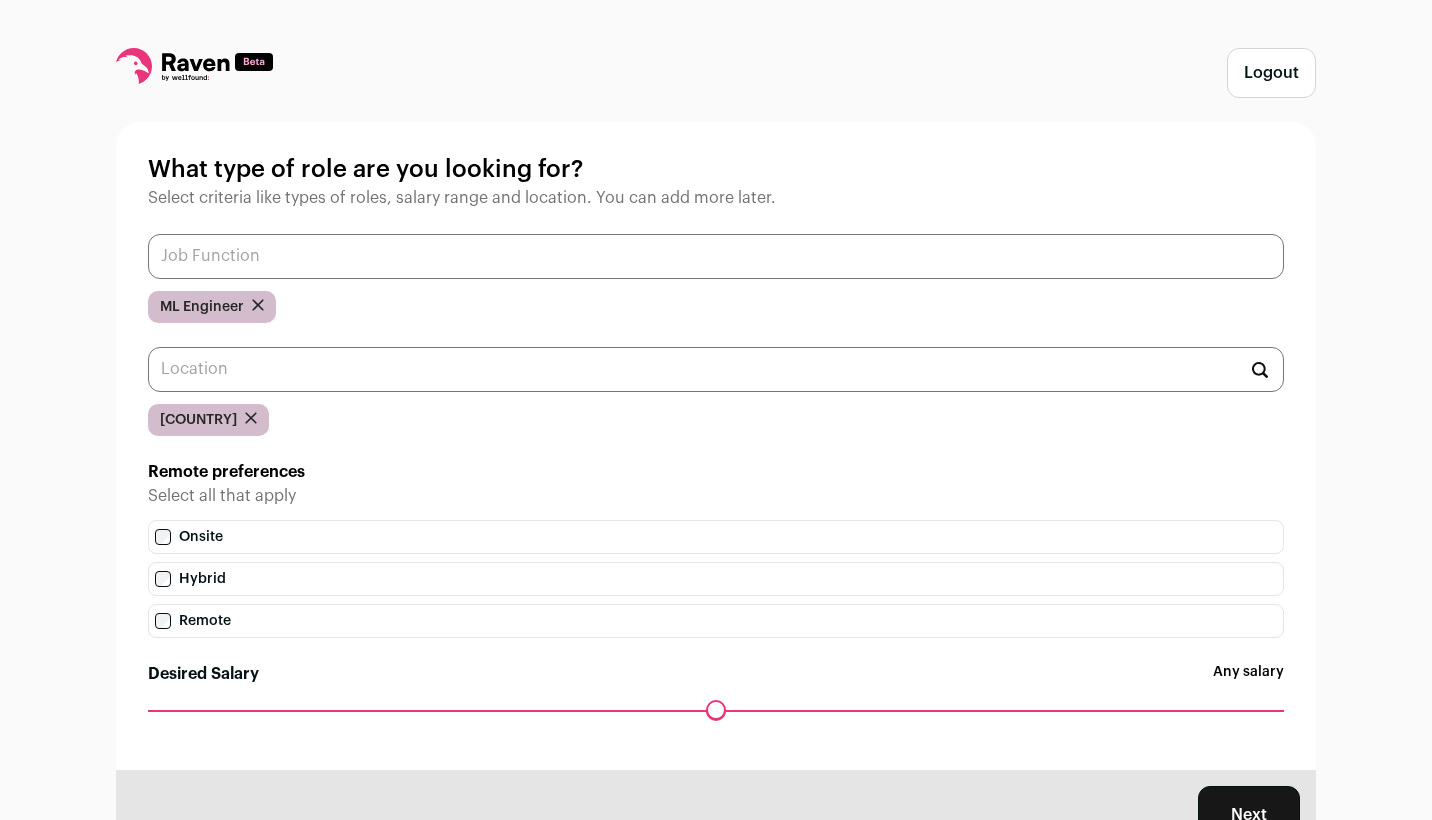 type 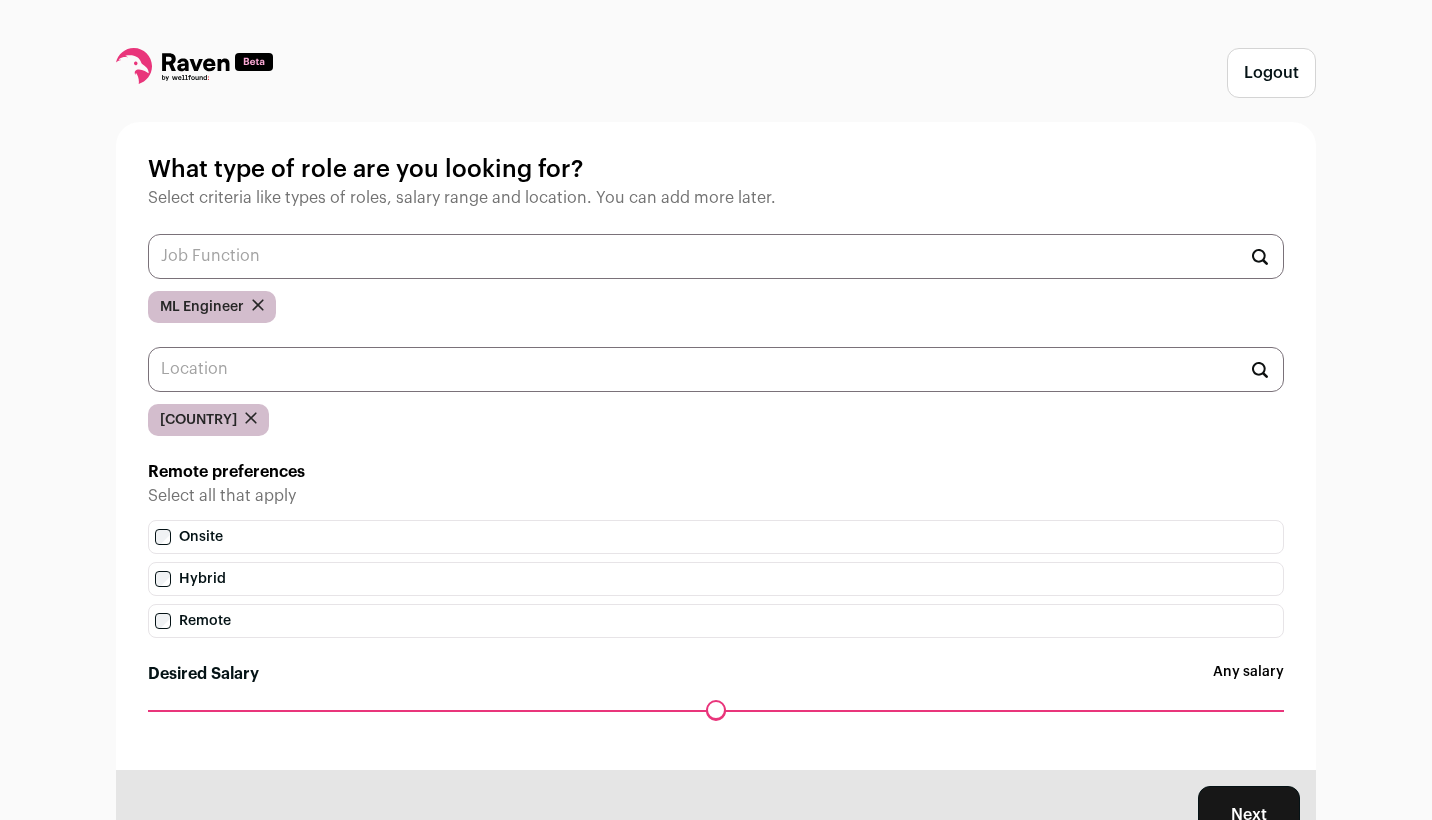 click on "Logout
What type of role are you looking for?
Select criteria like types of roles, salary range and location. You can add more later.
ML Engineer
United States
Remote preferences
Select all that apply
Onsite
Hybrid
Remote
Desired Salary
Any salary
Maximum desired salary
******" at bounding box center (716, 454) 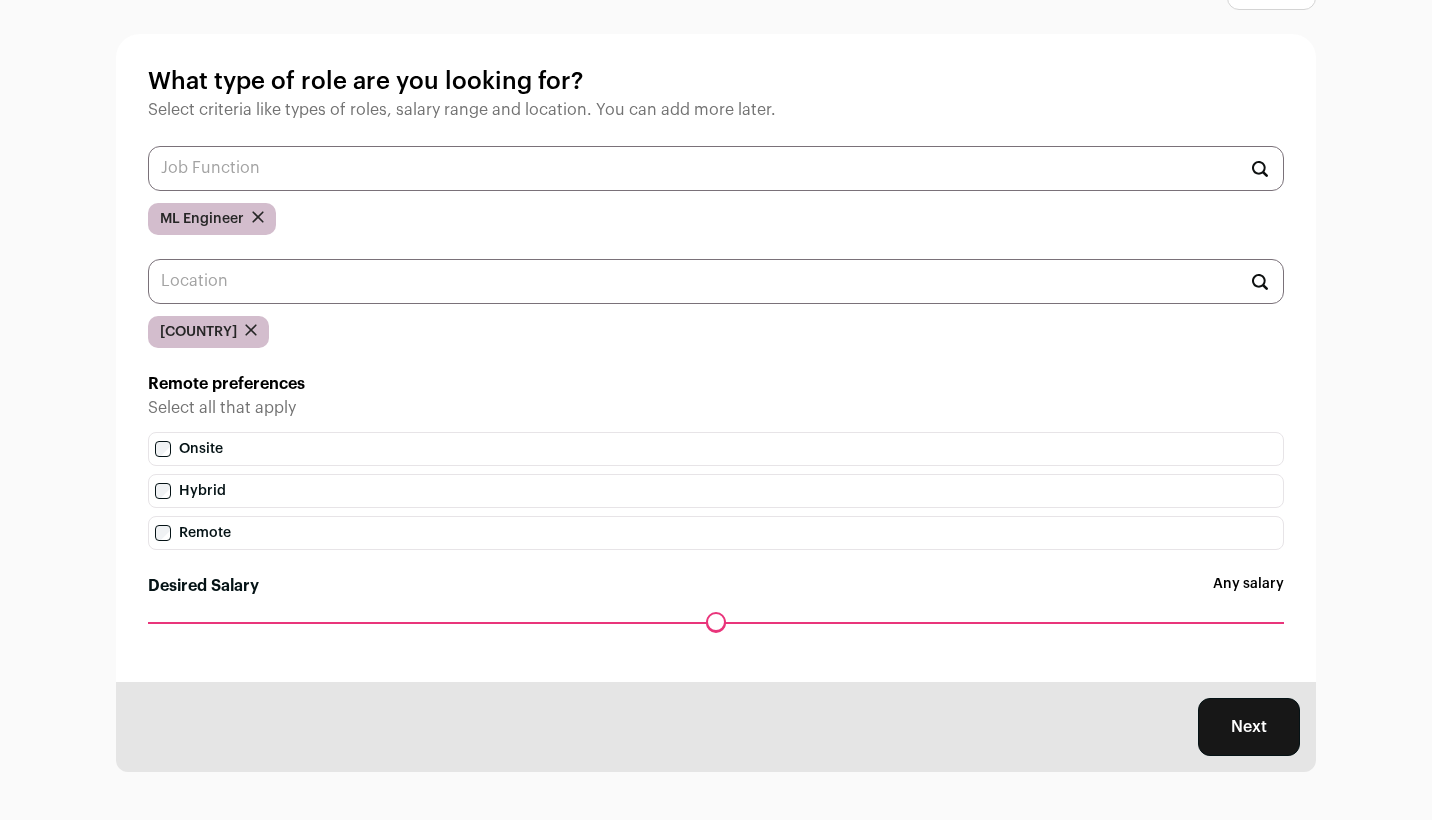scroll, scrollTop: 88, scrollLeft: 0, axis: vertical 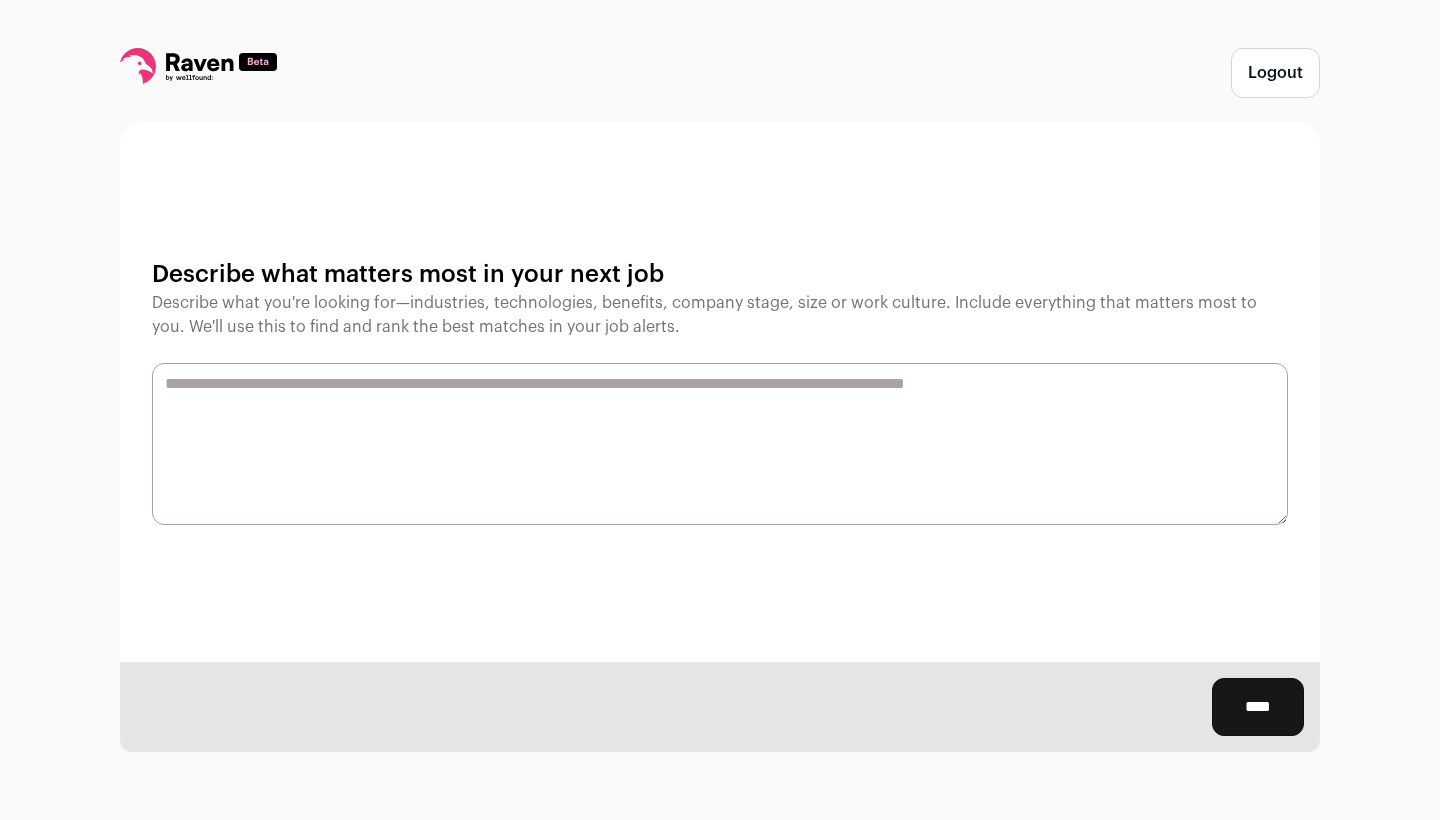 click at bounding box center [720, 444] 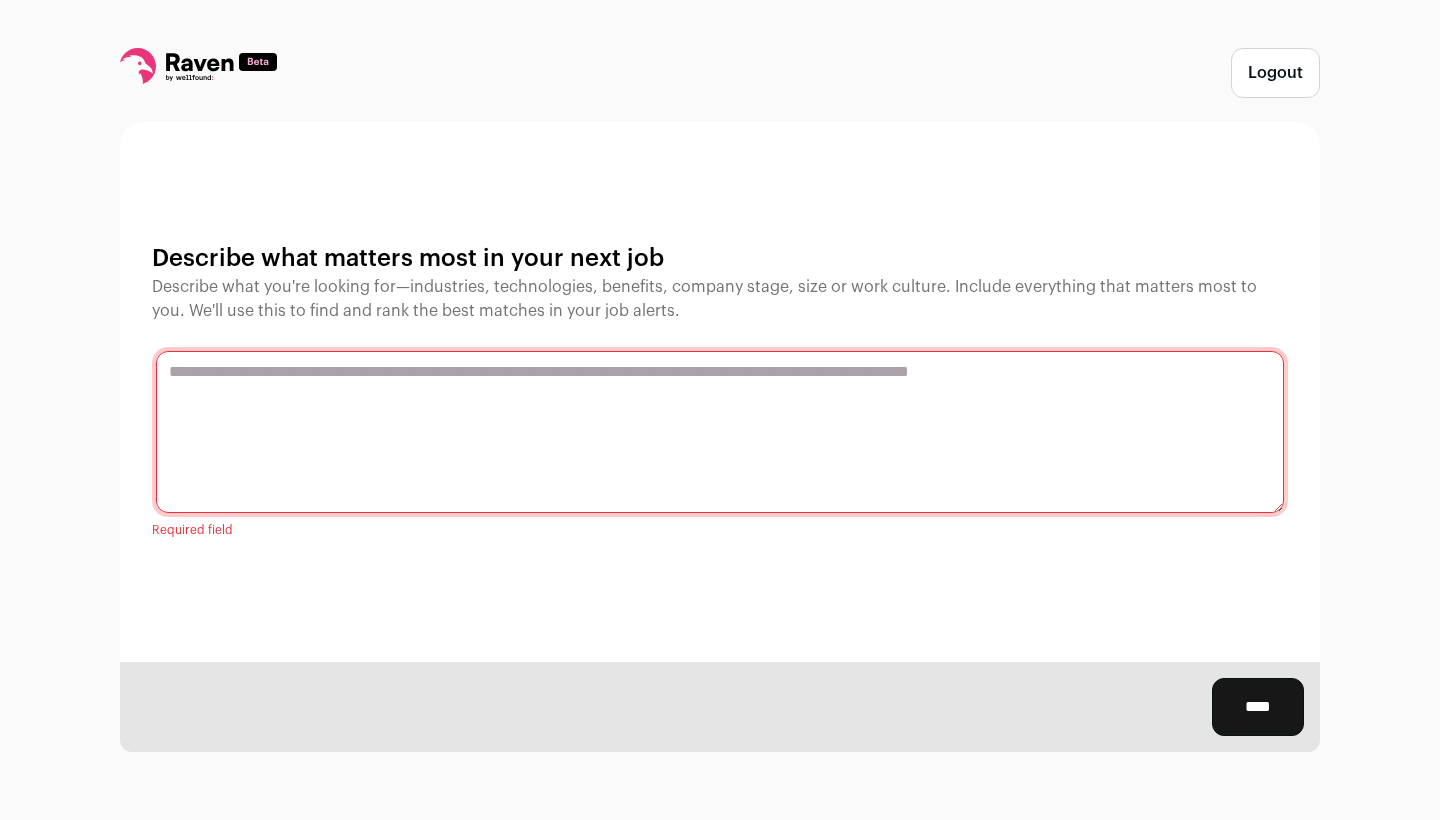 click at bounding box center (720, 432) 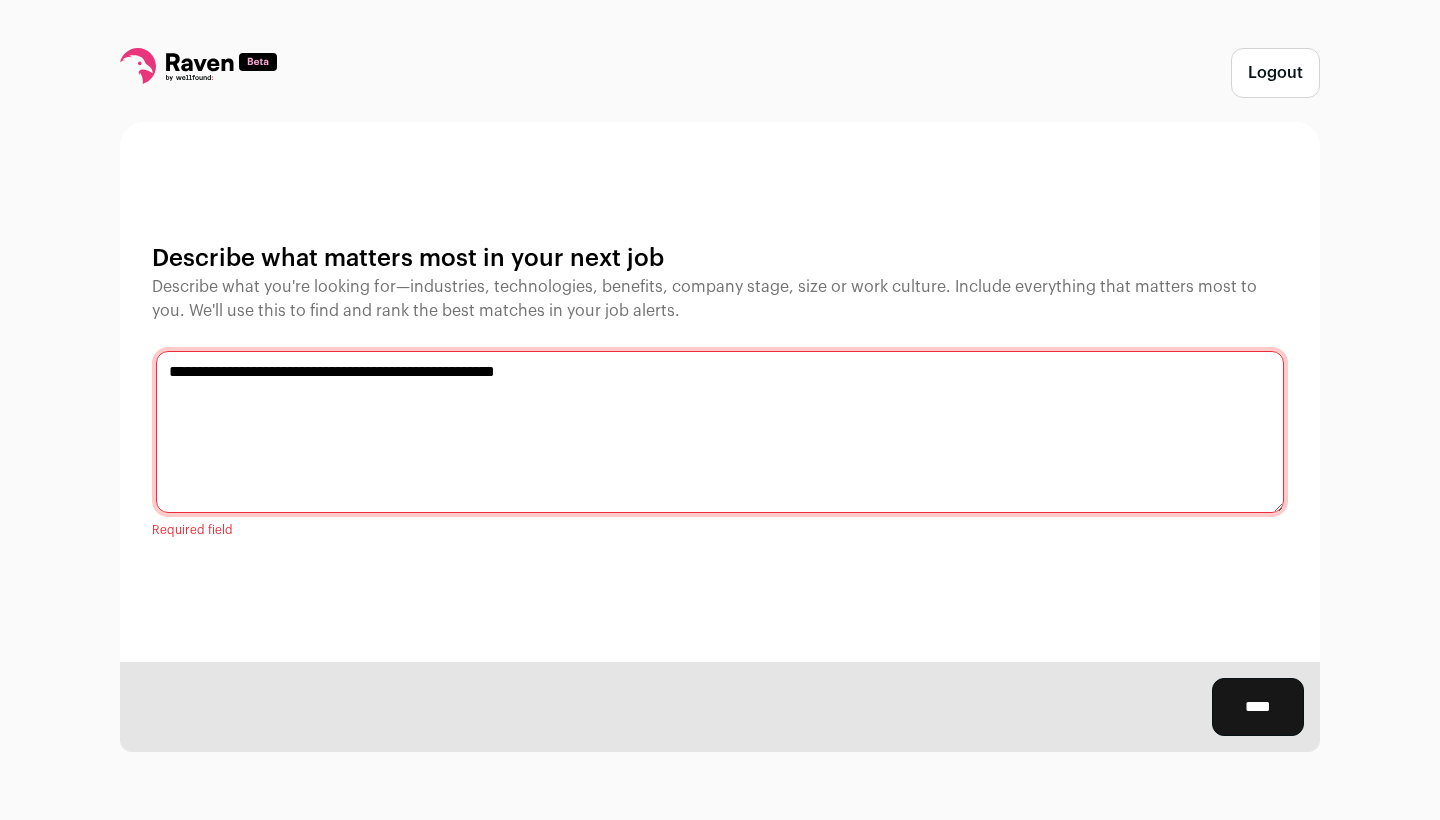 type on "**********" 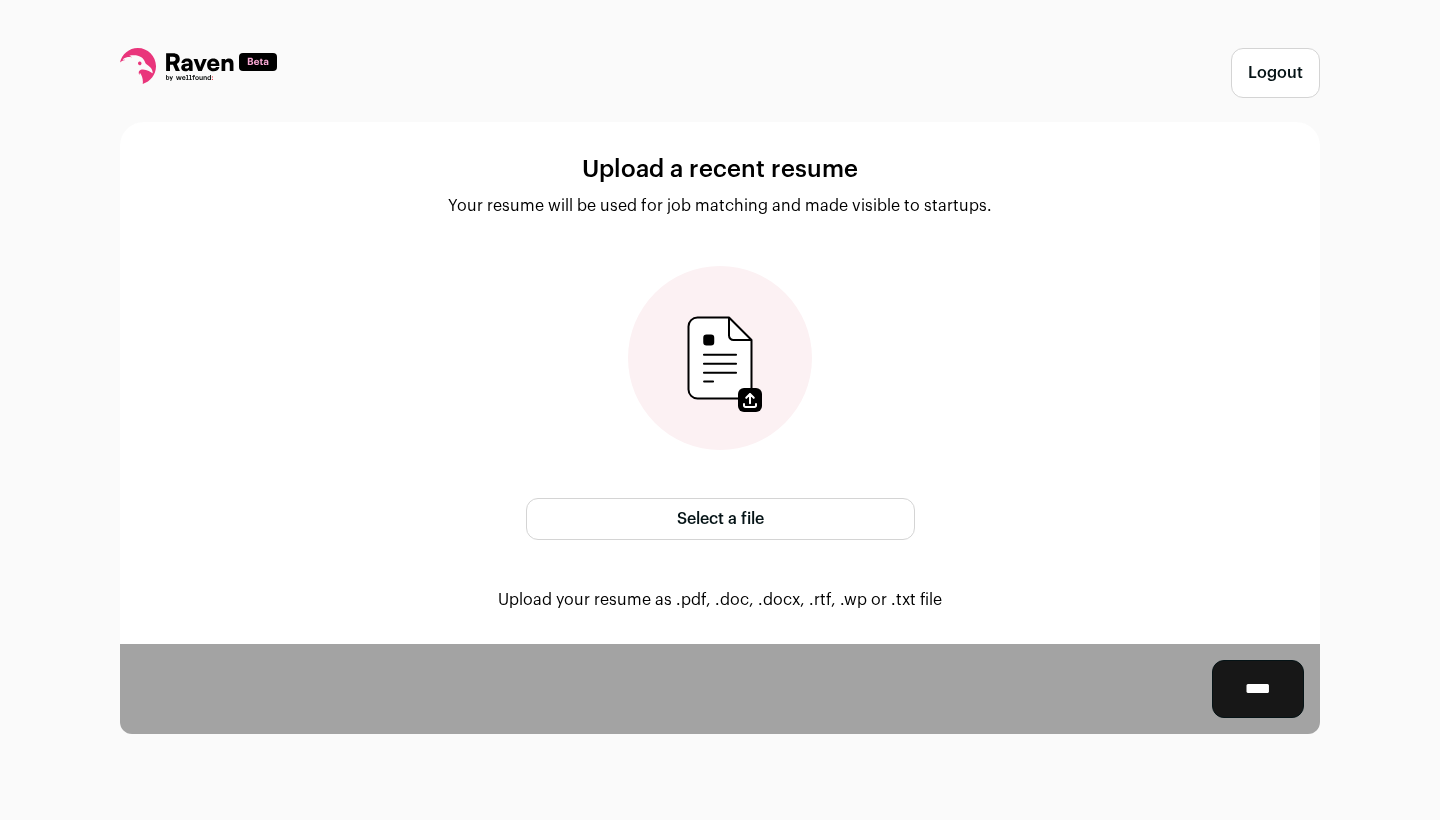 click on "Select a file" at bounding box center [720, 519] 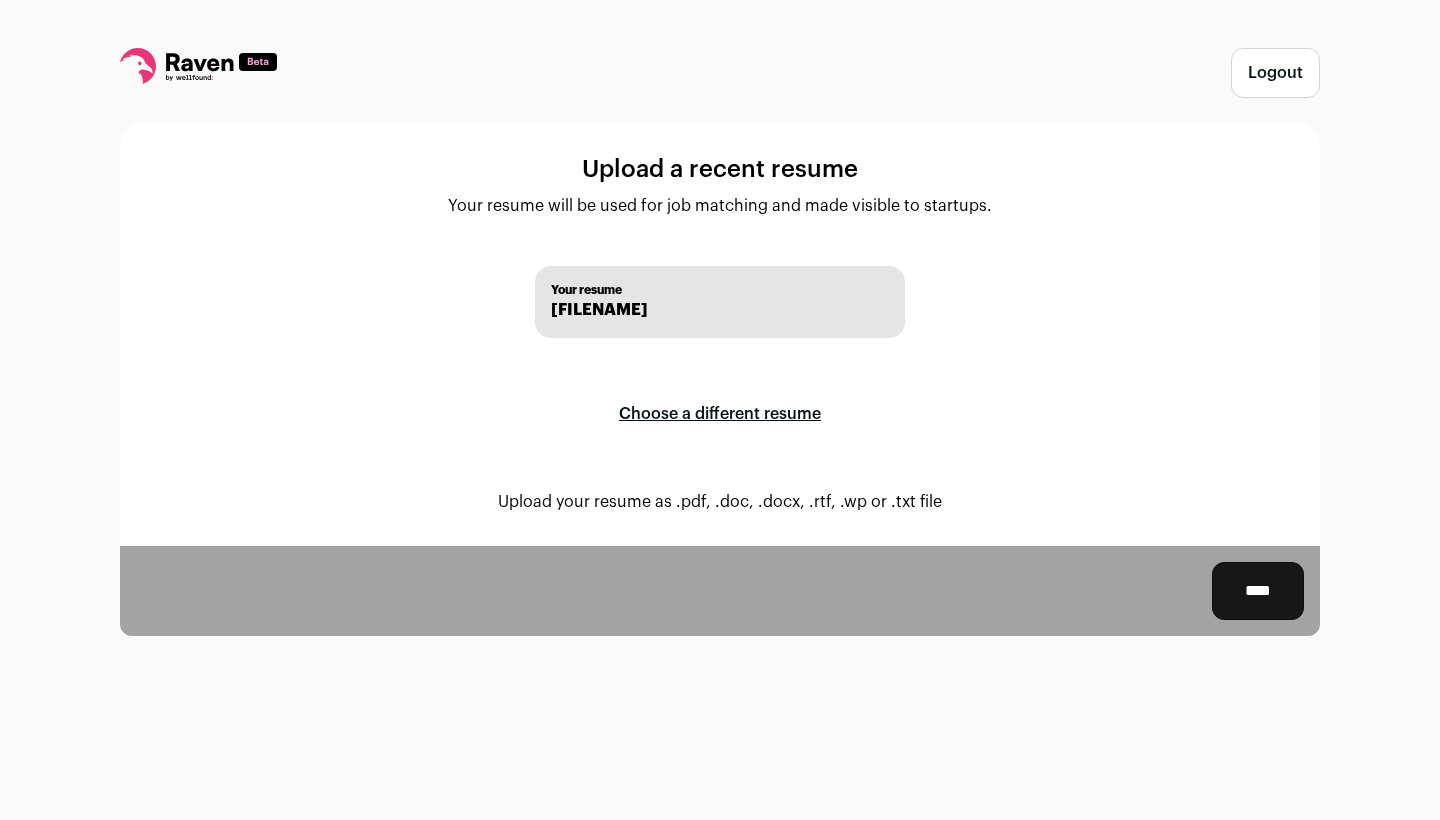 click on "****" at bounding box center [1258, 591] 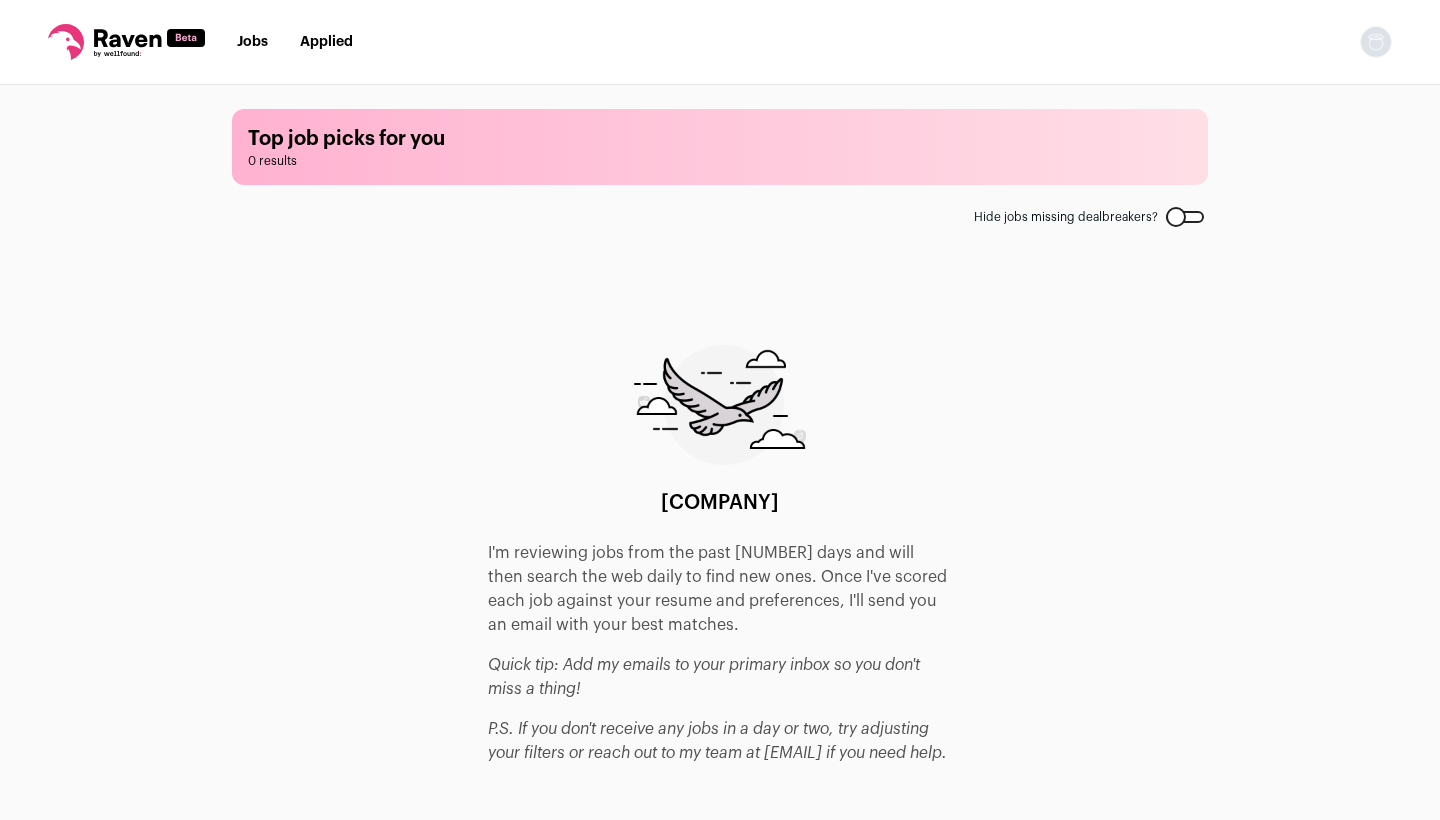 scroll, scrollTop: 0, scrollLeft: 0, axis: both 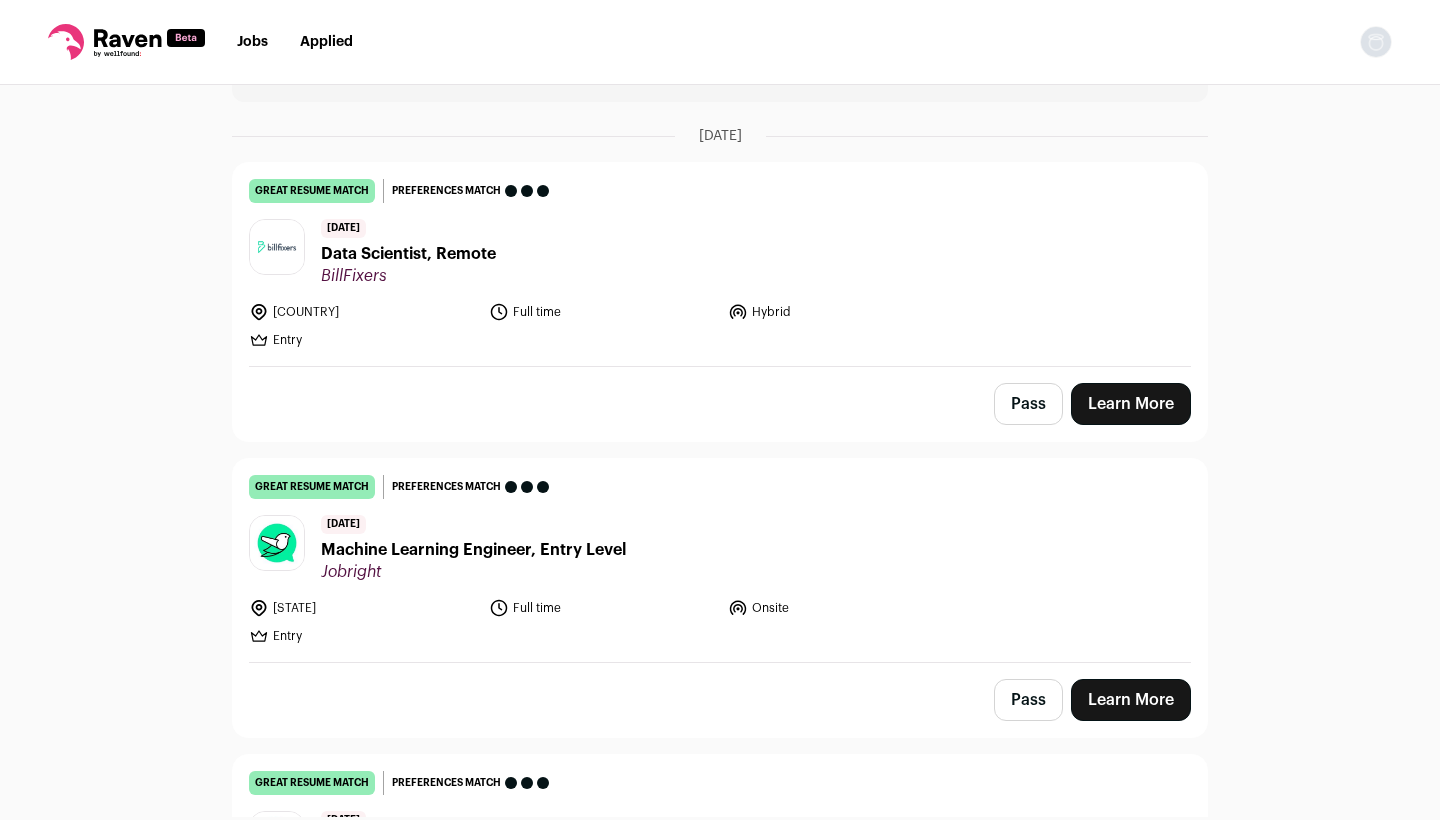 click on "Machine Learning Engineer, Entry Level" at bounding box center (473, 550) 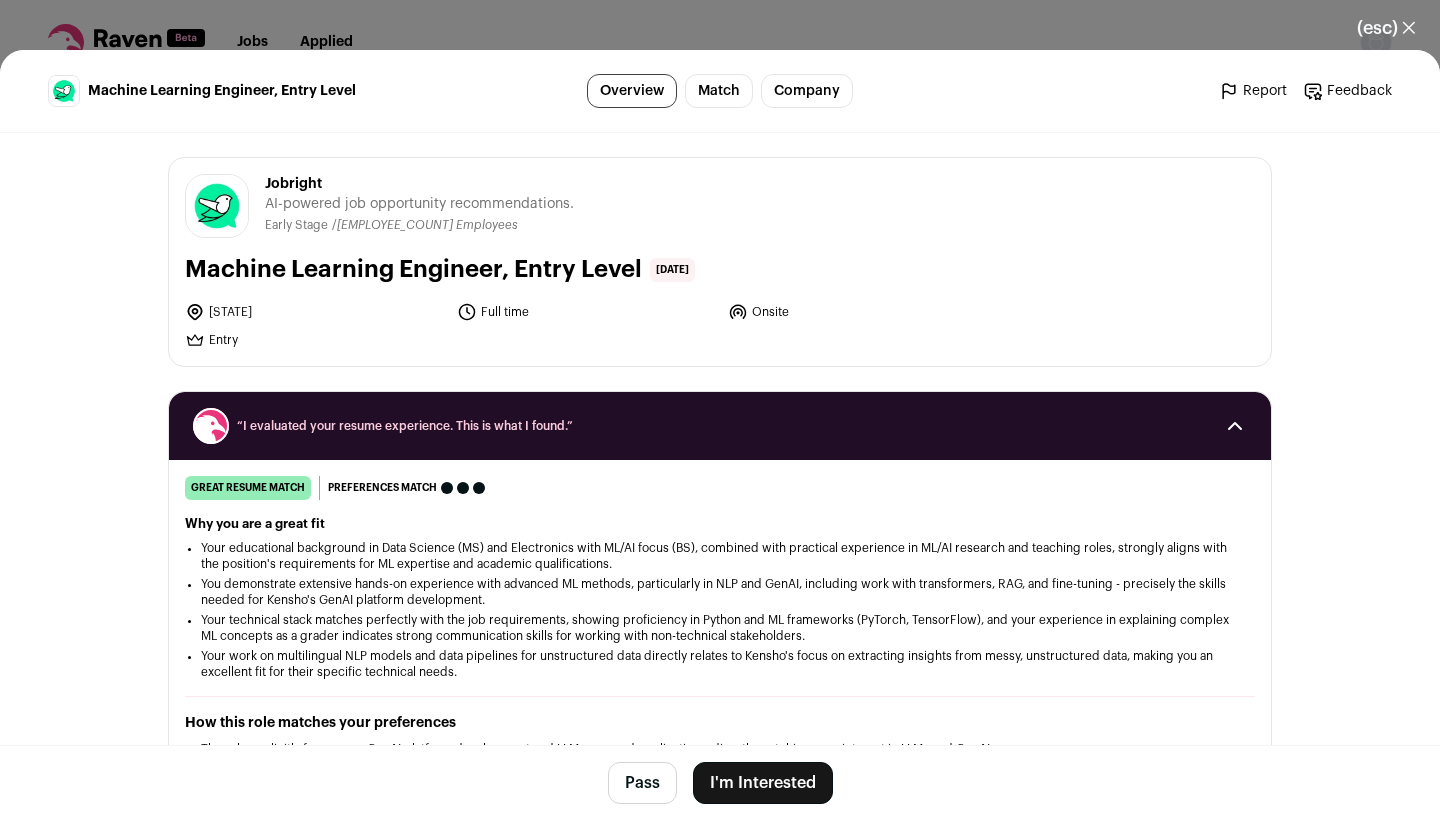 scroll, scrollTop: 0, scrollLeft: 0, axis: both 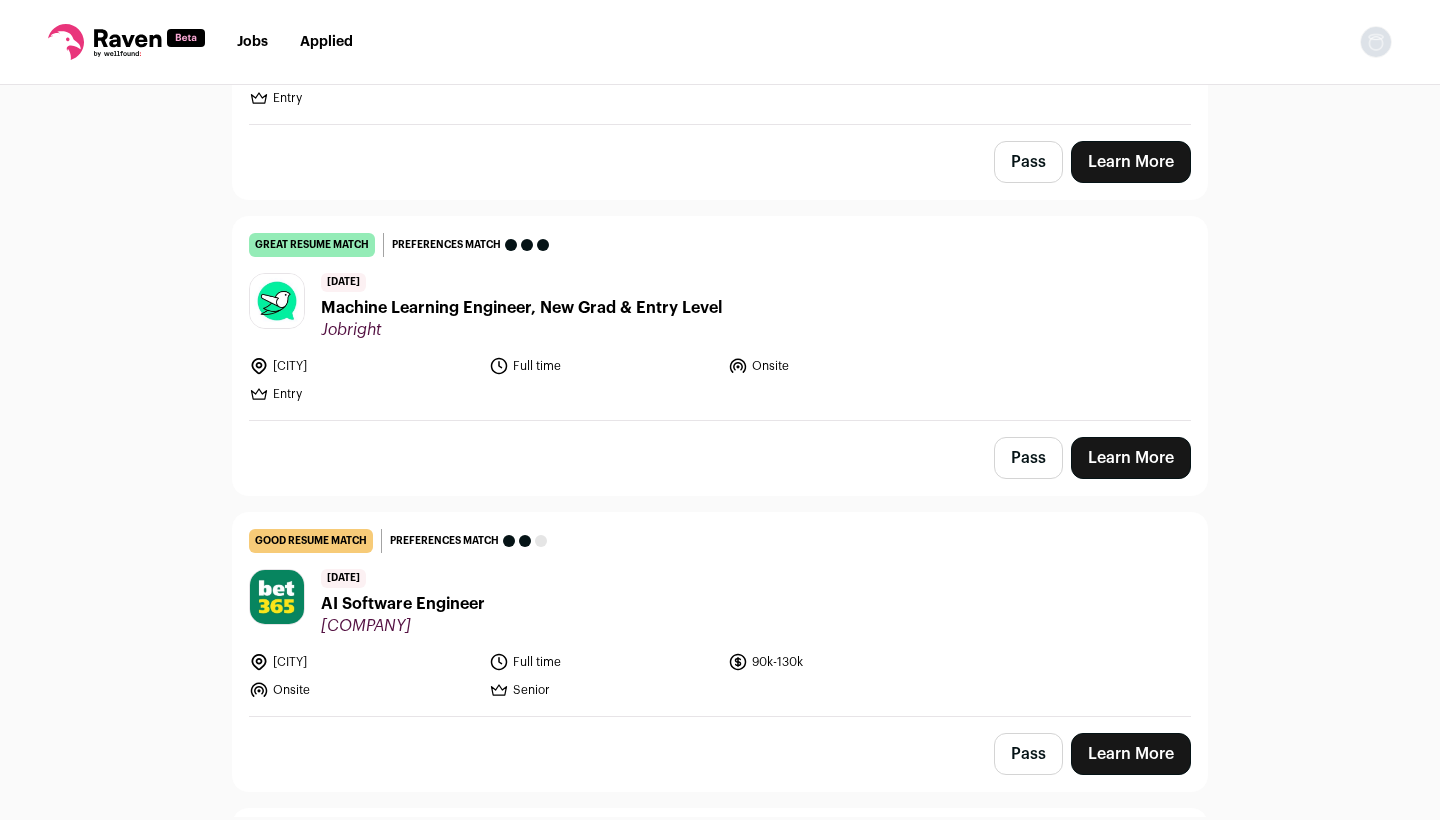 click on "Machine Learning Engineer, New Grad & Entry Level" at bounding box center (521, 308) 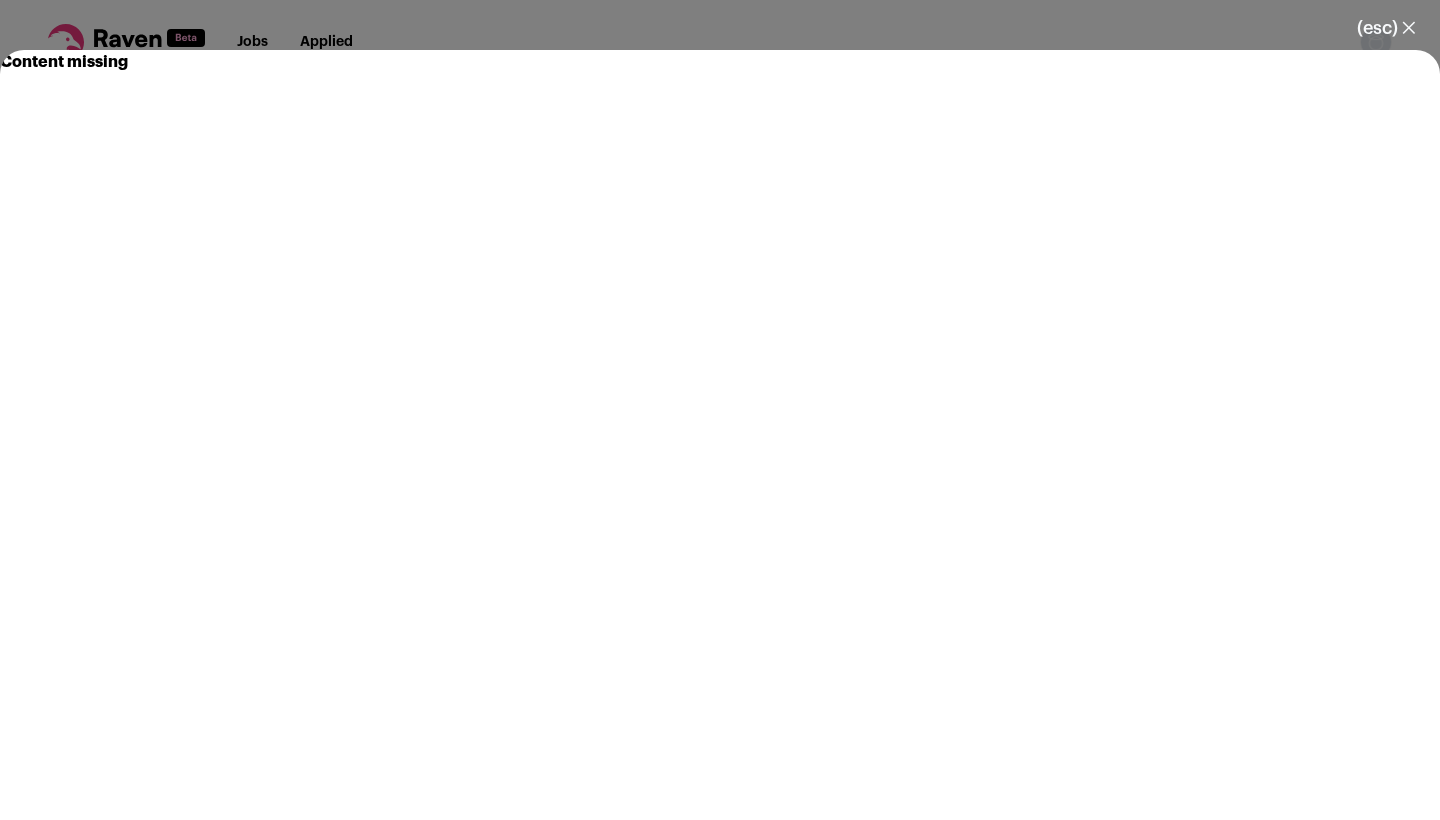 click on "(esc) ✕" at bounding box center (1386, 28) 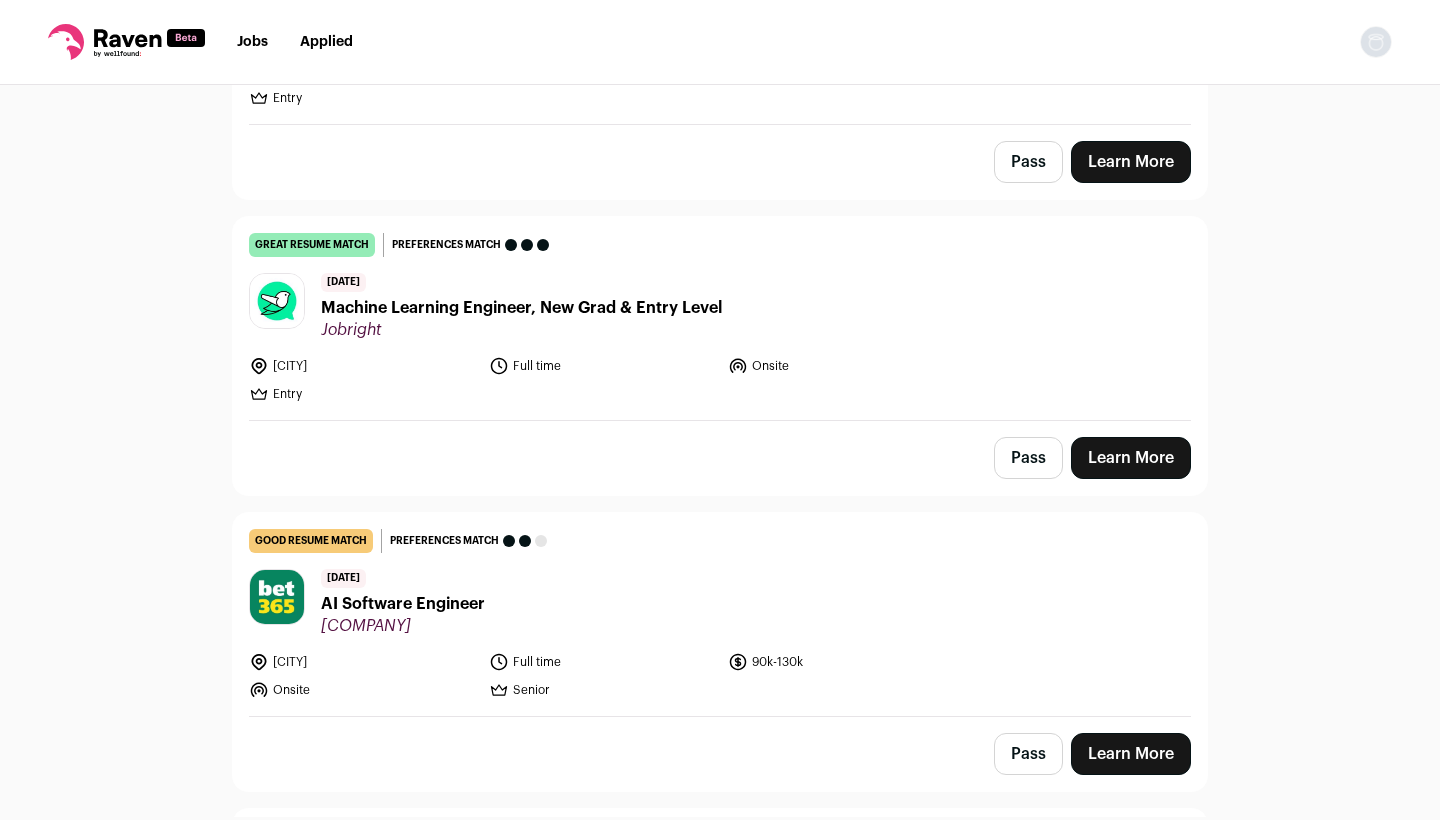 click on "AI Software Engineer" at bounding box center [403, 604] 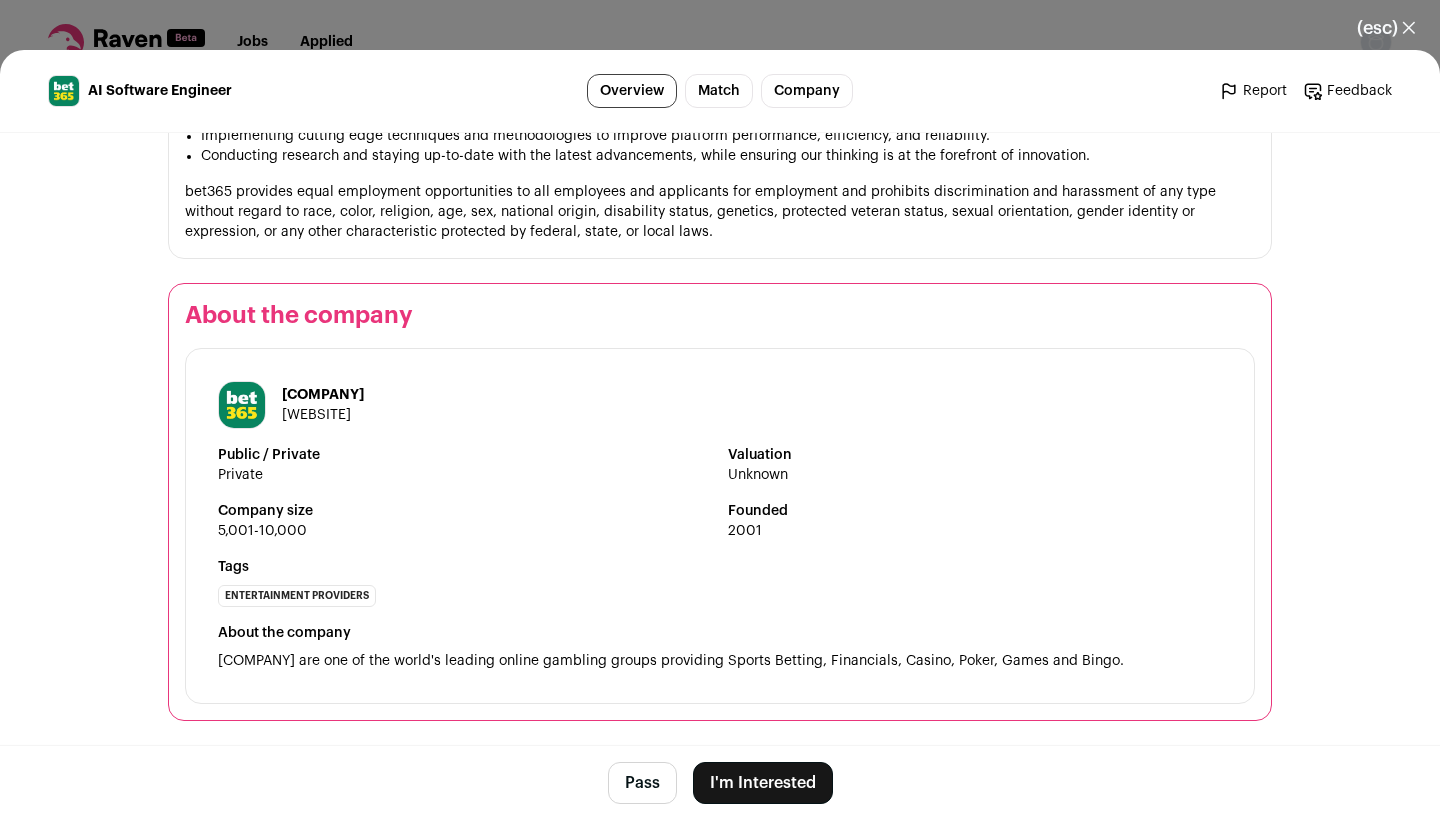 scroll, scrollTop: 1642, scrollLeft: 0, axis: vertical 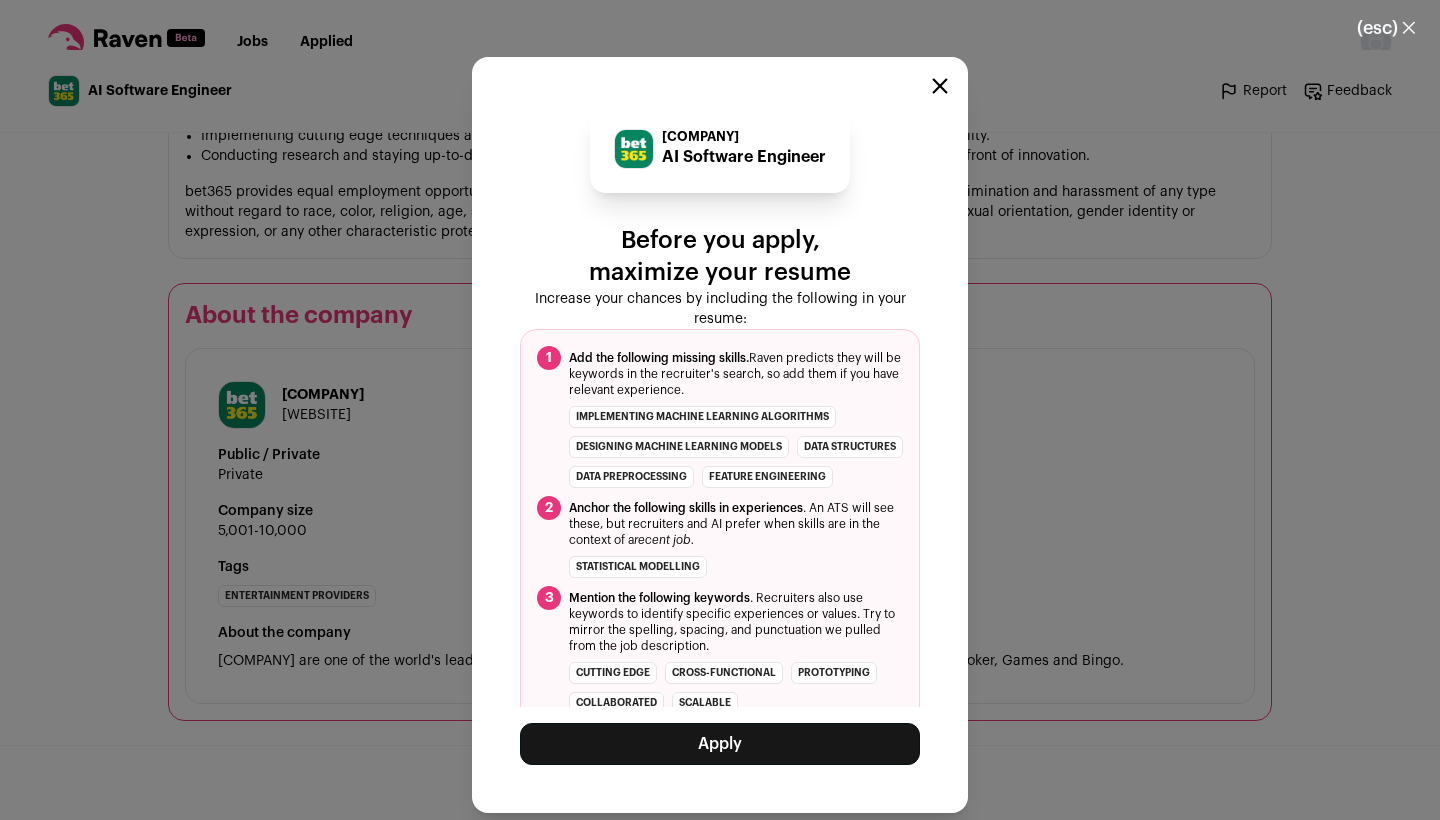 click on "Apply" at bounding box center [720, 744] 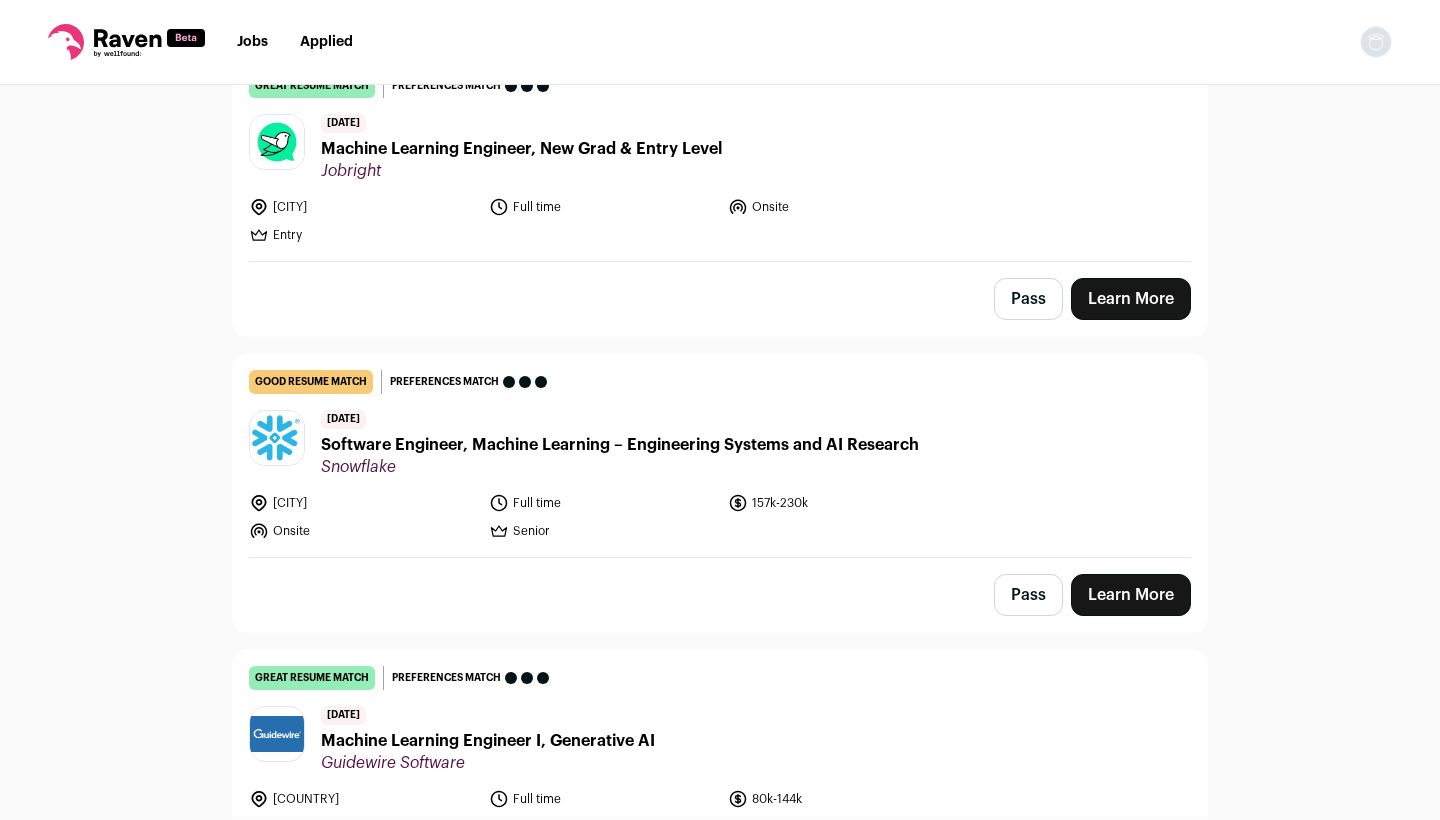 scroll, scrollTop: 932, scrollLeft: 0, axis: vertical 